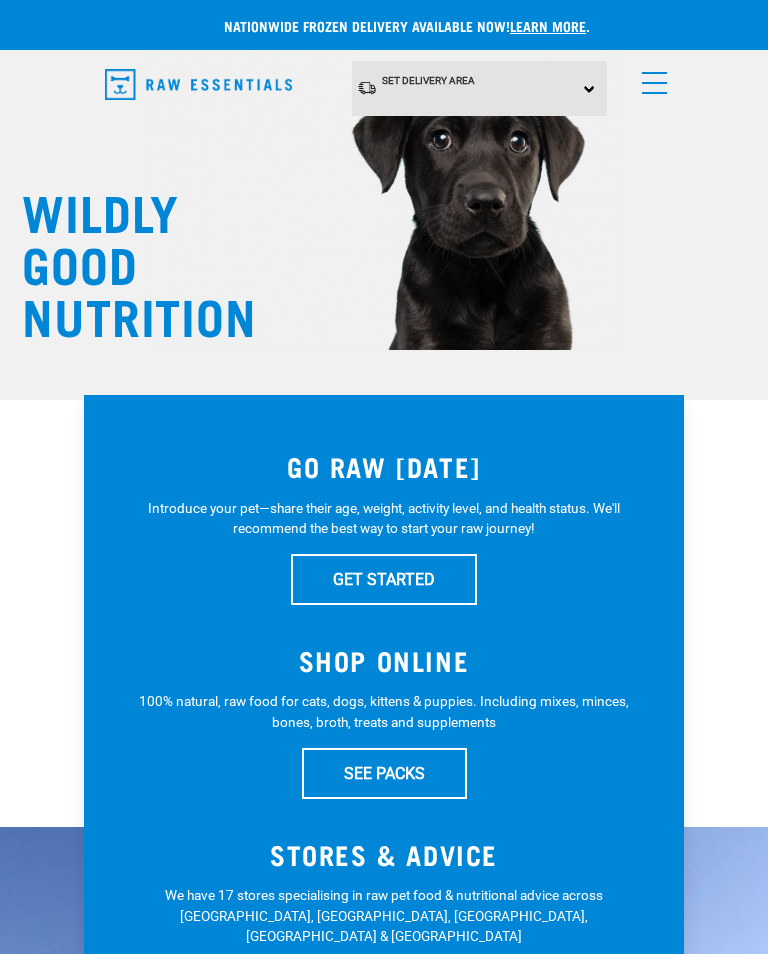 scroll, scrollTop: 0, scrollLeft: 0, axis: both 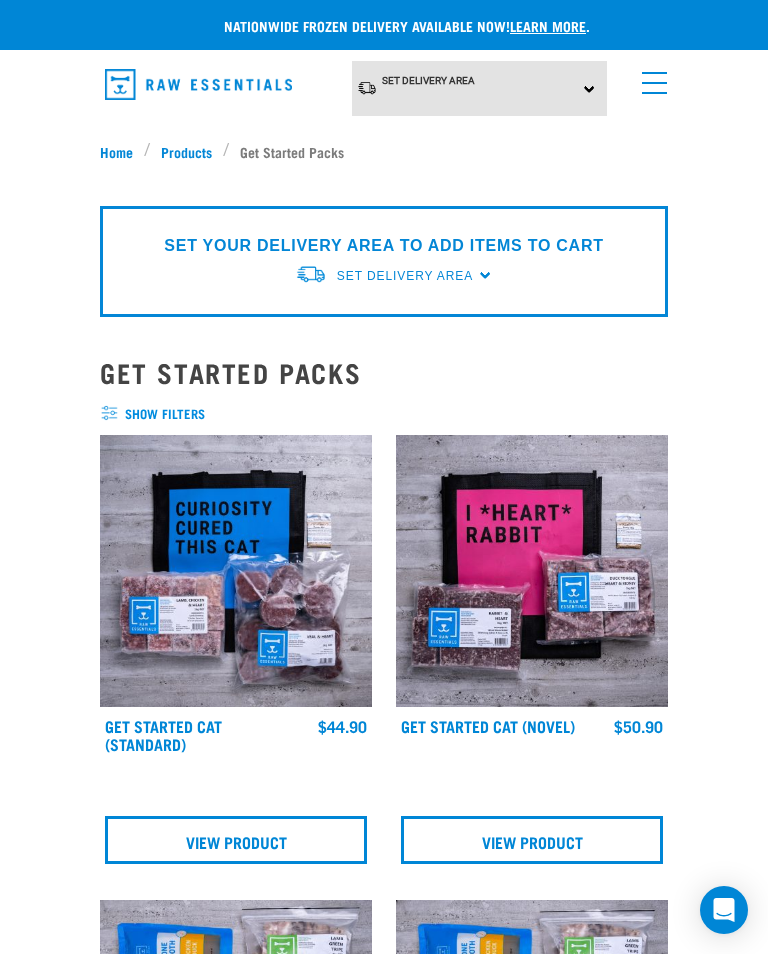 click at bounding box center [650, 78] 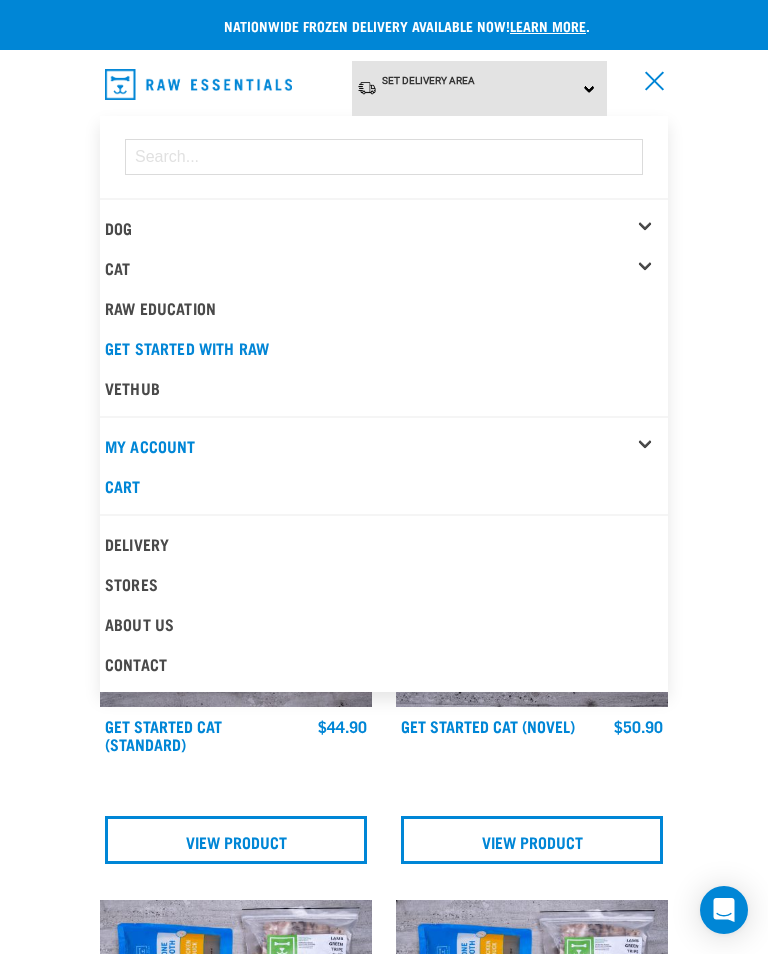 click on "Dog" at bounding box center [118, 227] 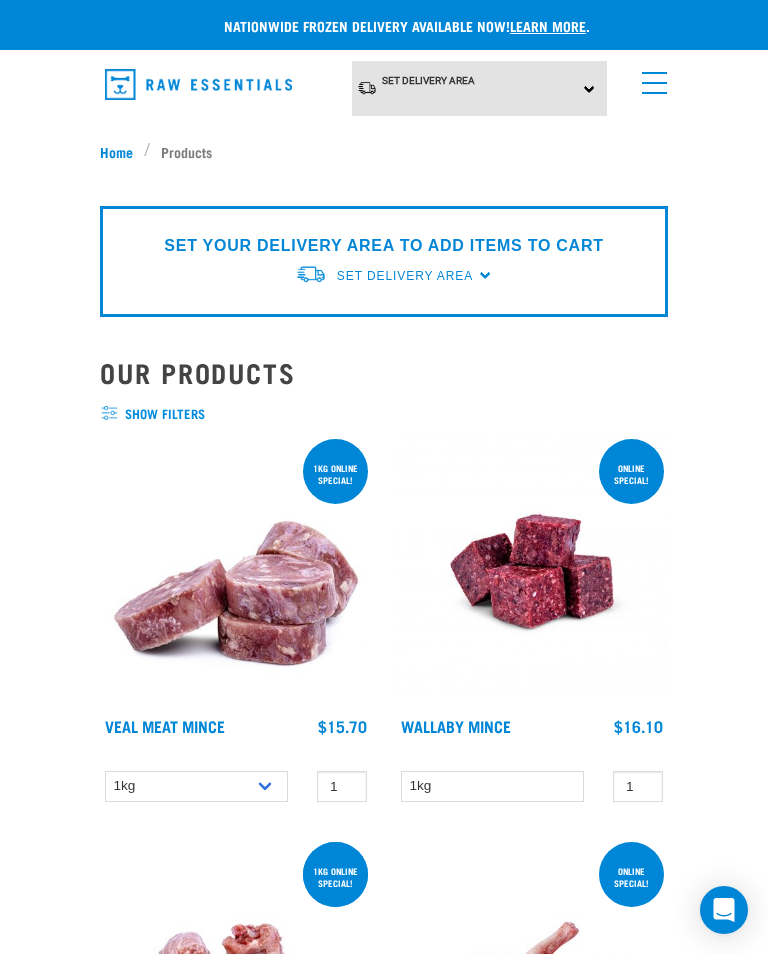 scroll, scrollTop: 0, scrollLeft: 0, axis: both 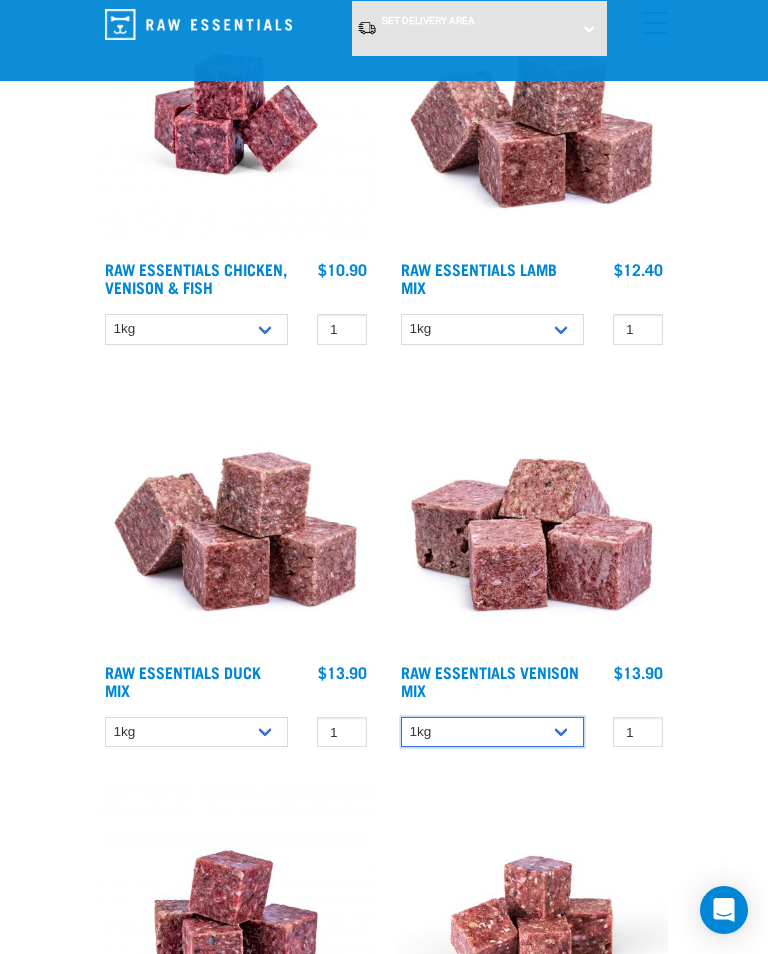 click on "1kg
3kg
Bulk (20kg)" at bounding box center [492, 732] 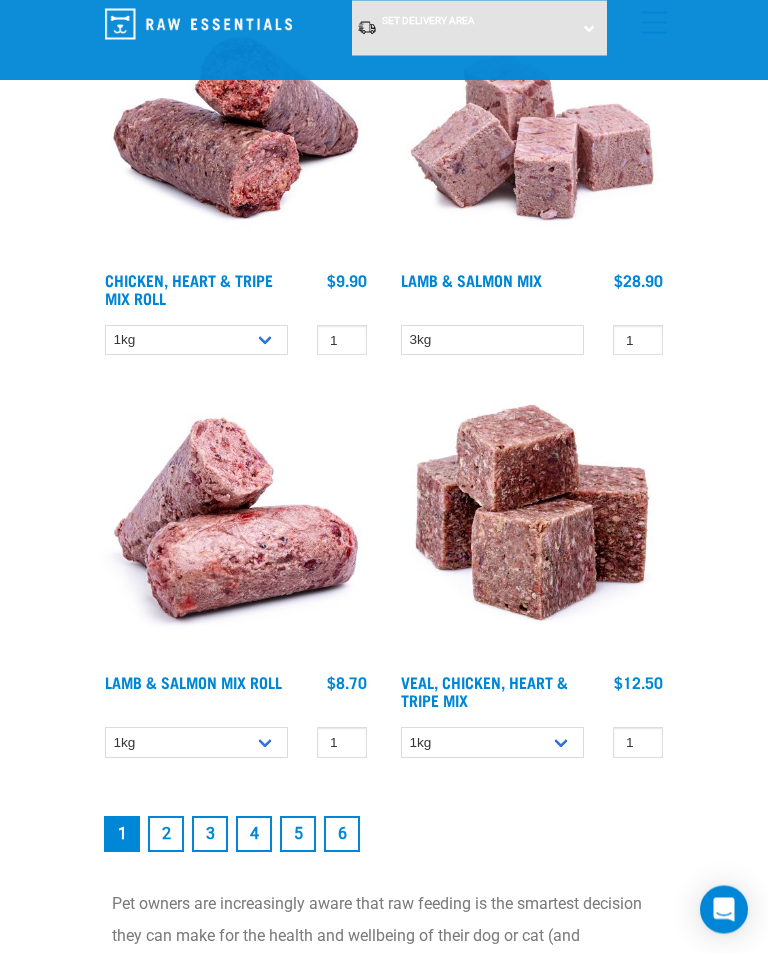 scroll, scrollTop: 6376, scrollLeft: 0, axis: vertical 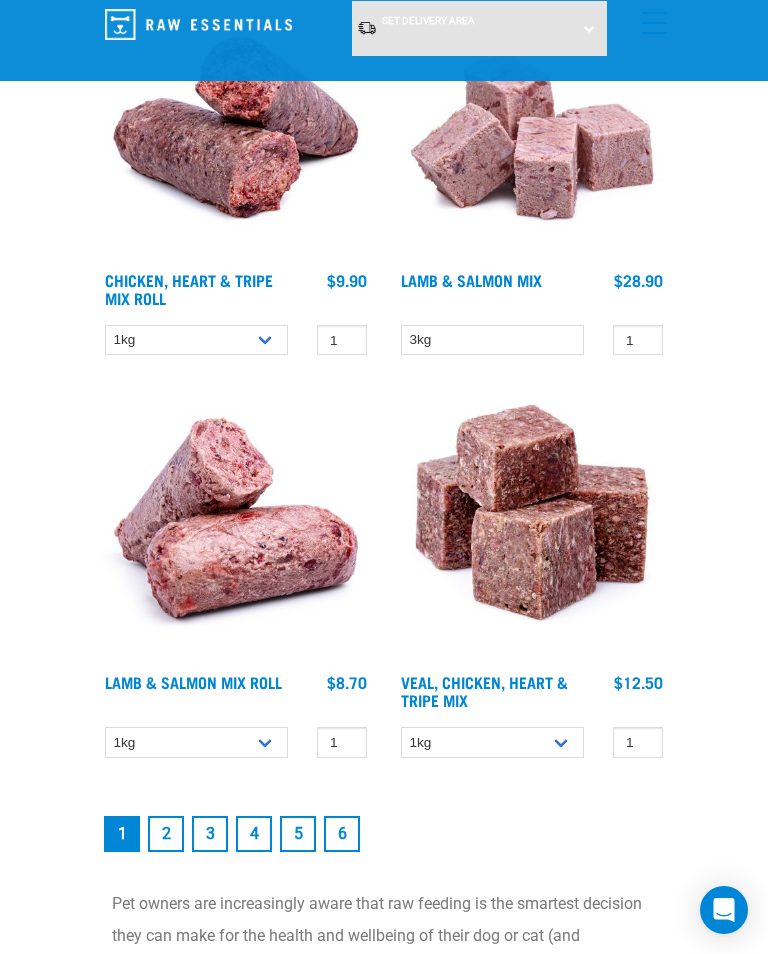 click on "2" at bounding box center (166, 834) 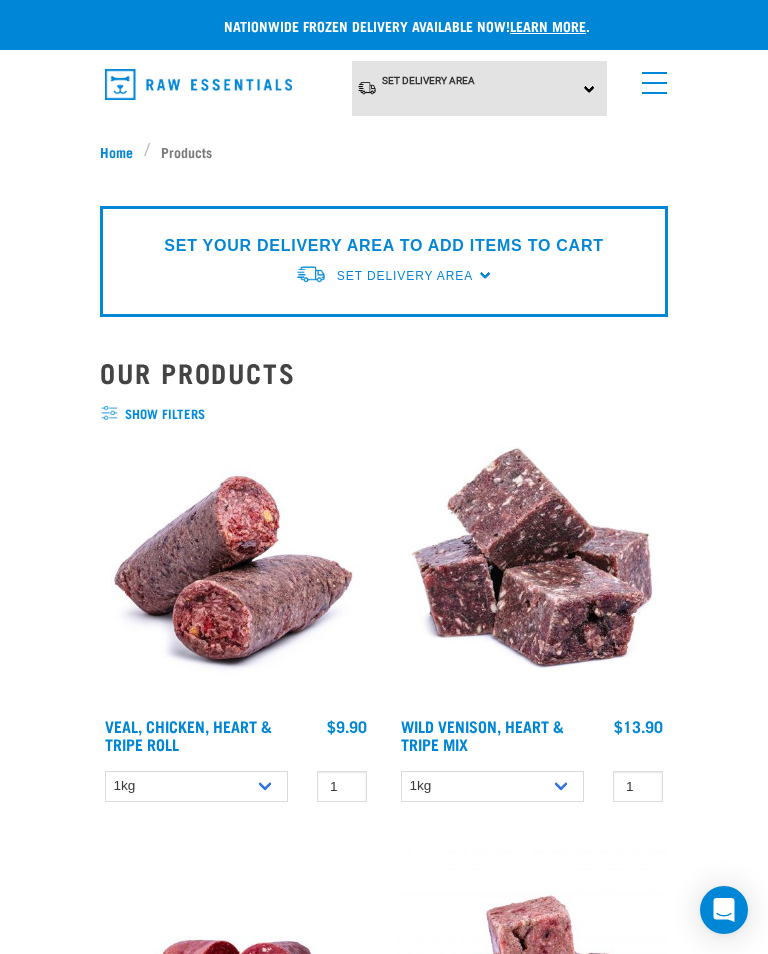 scroll, scrollTop: 0, scrollLeft: 0, axis: both 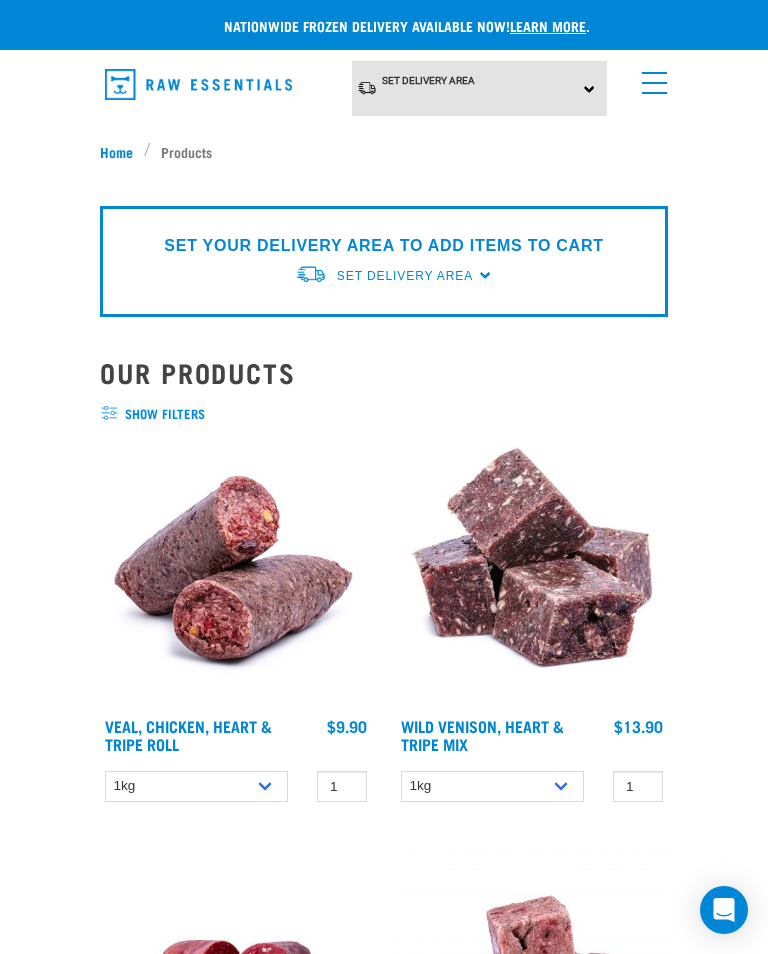 click on "1kg
3kg" at bounding box center (492, 786) 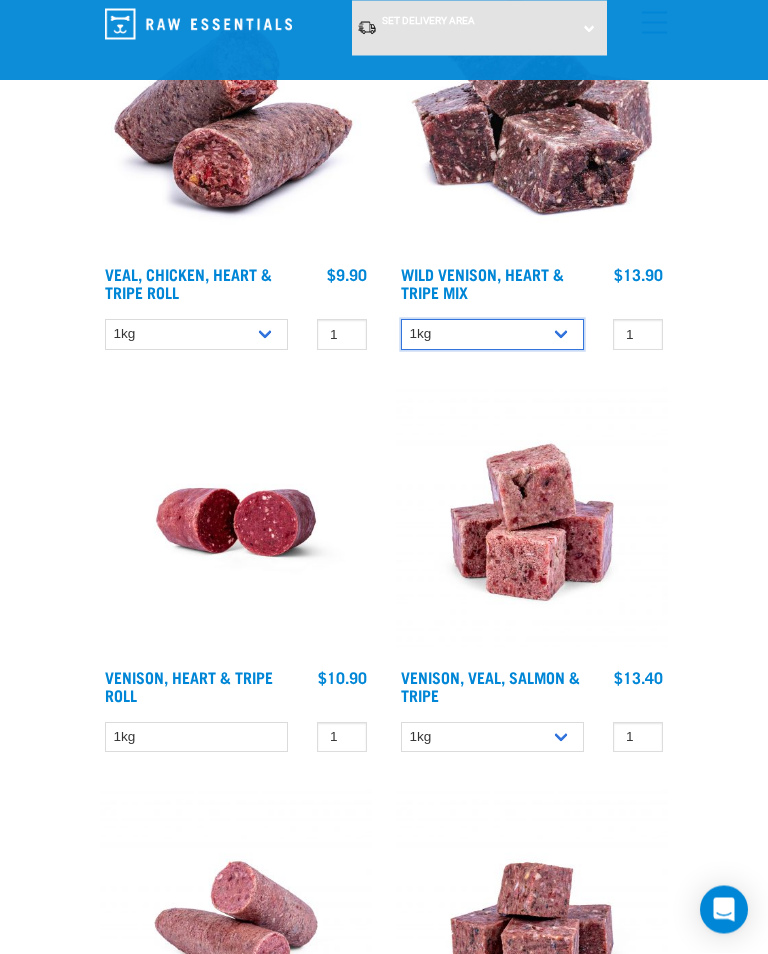 scroll, scrollTop: 371, scrollLeft: 0, axis: vertical 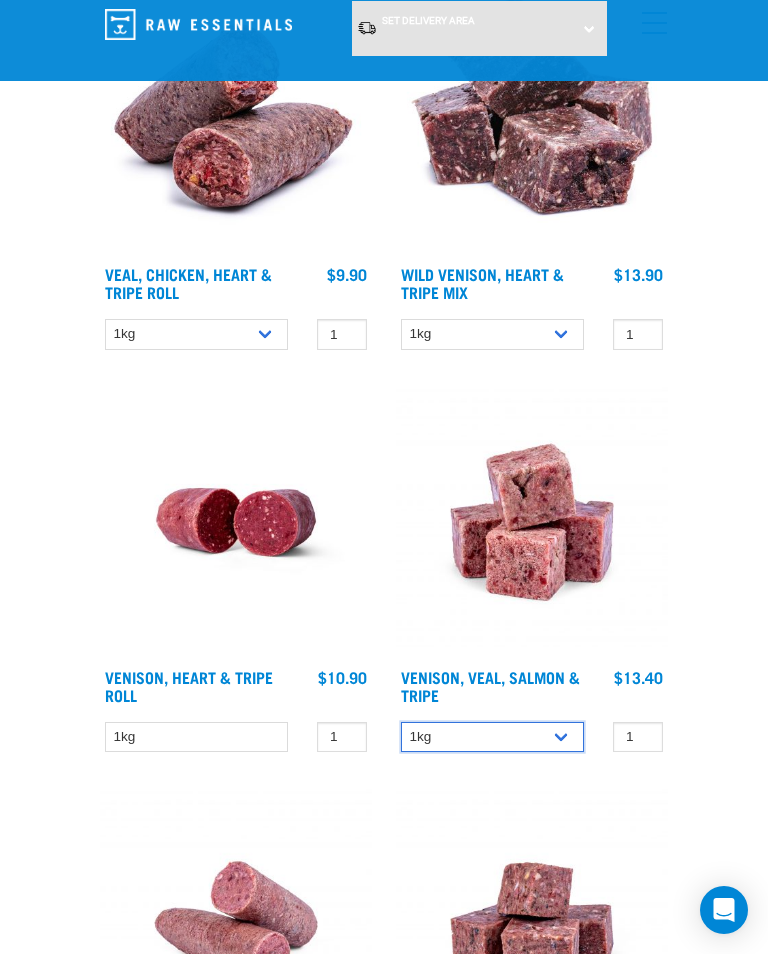 click on "1kg
3kg" at bounding box center [492, 737] 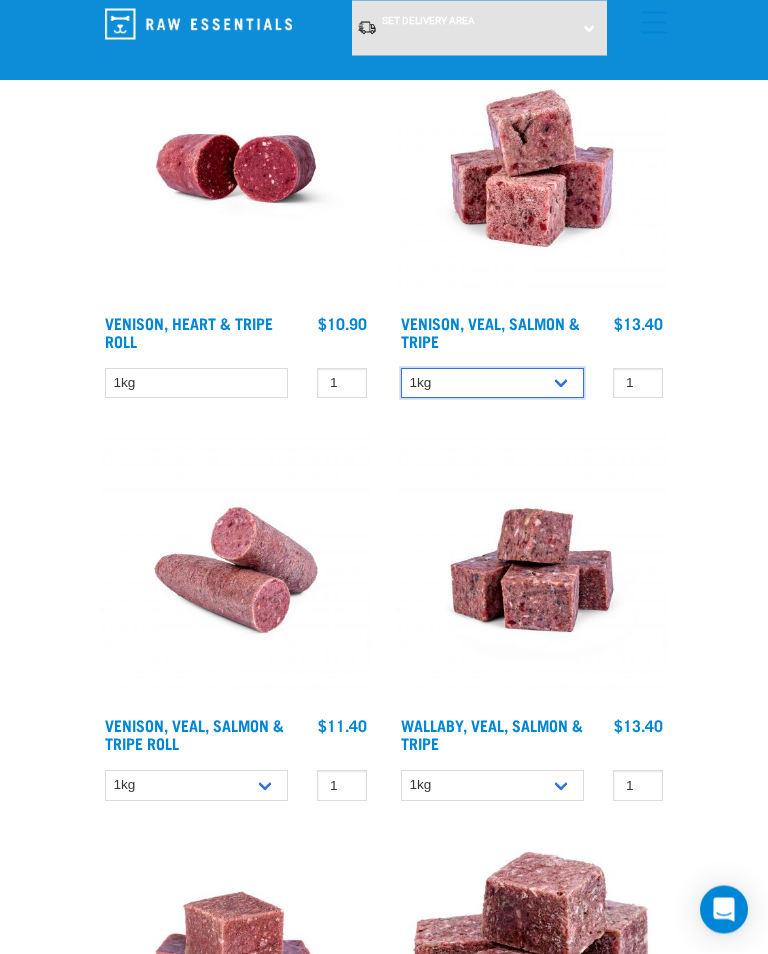 scroll, scrollTop: 726, scrollLeft: 0, axis: vertical 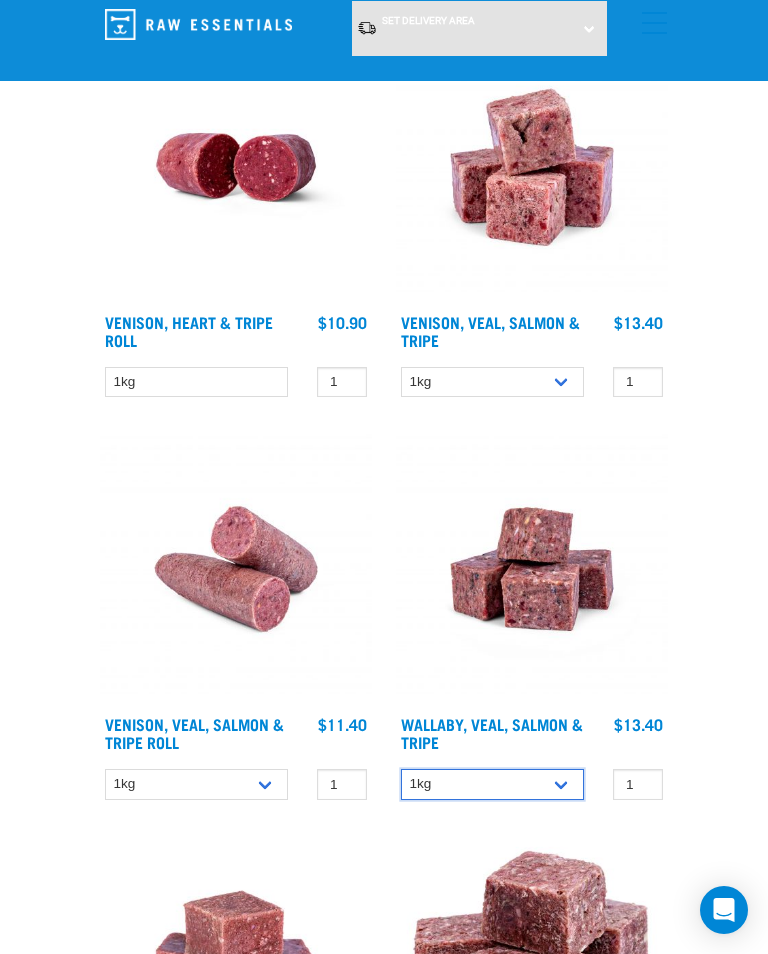 click on "1kg
3kg
Bulk (18kg)" at bounding box center (492, 784) 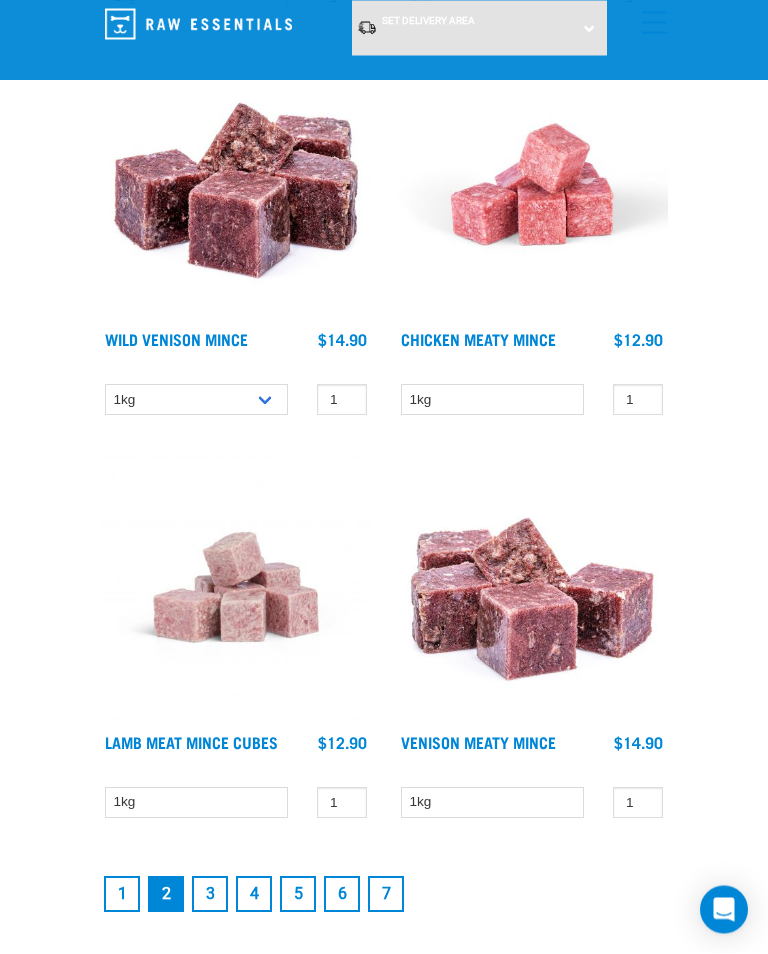 scroll, scrollTop: 6001, scrollLeft: 0, axis: vertical 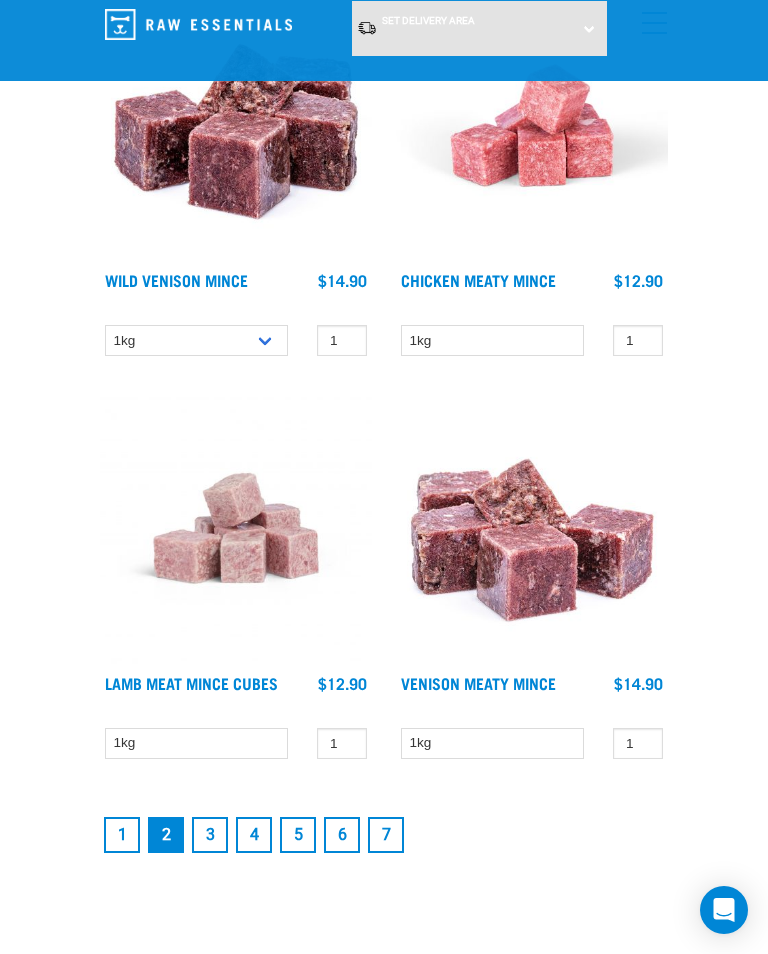 click on "3" at bounding box center (210, 835) 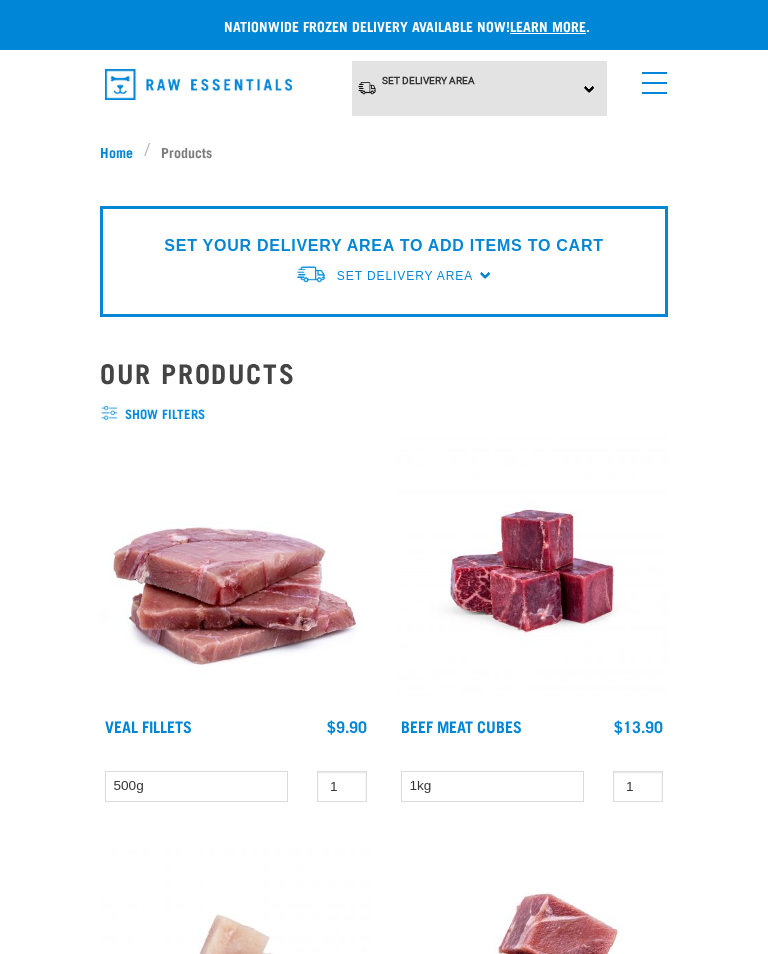 scroll, scrollTop: 0, scrollLeft: 0, axis: both 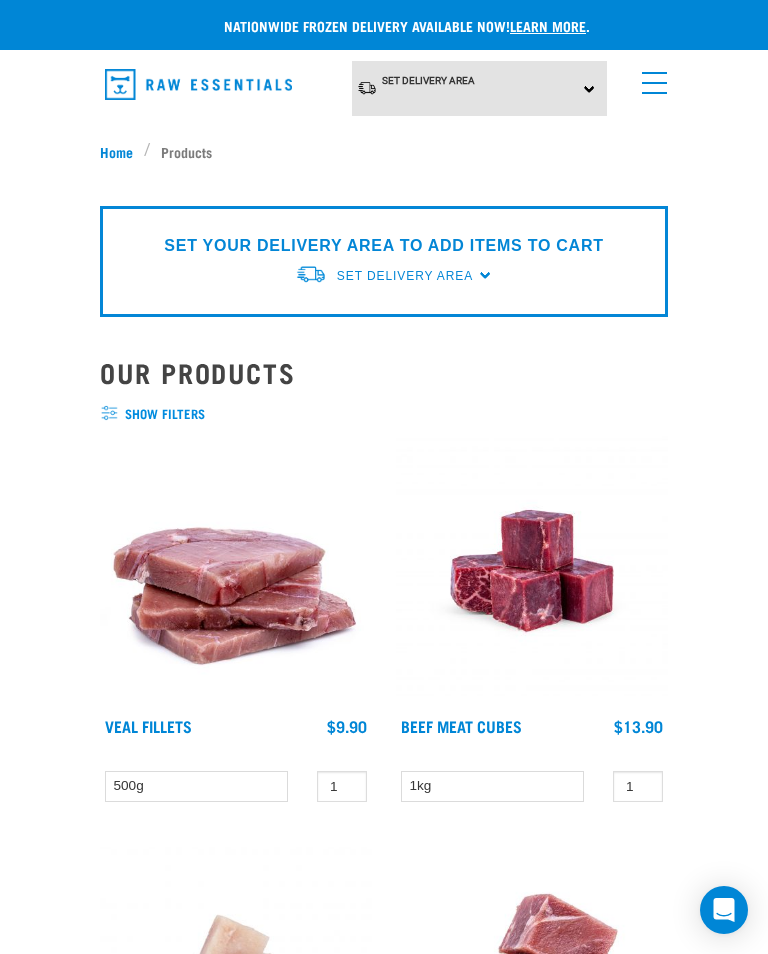 click on "show filters" at bounding box center (384, 414) 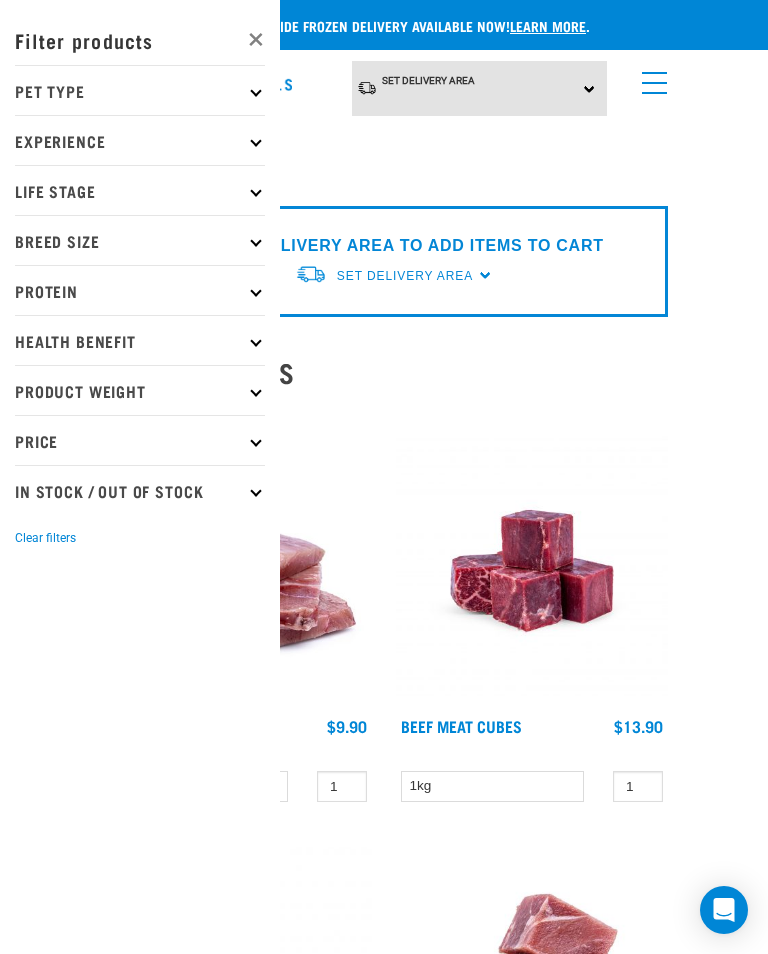 click on "Price" at bounding box center [140, 440] 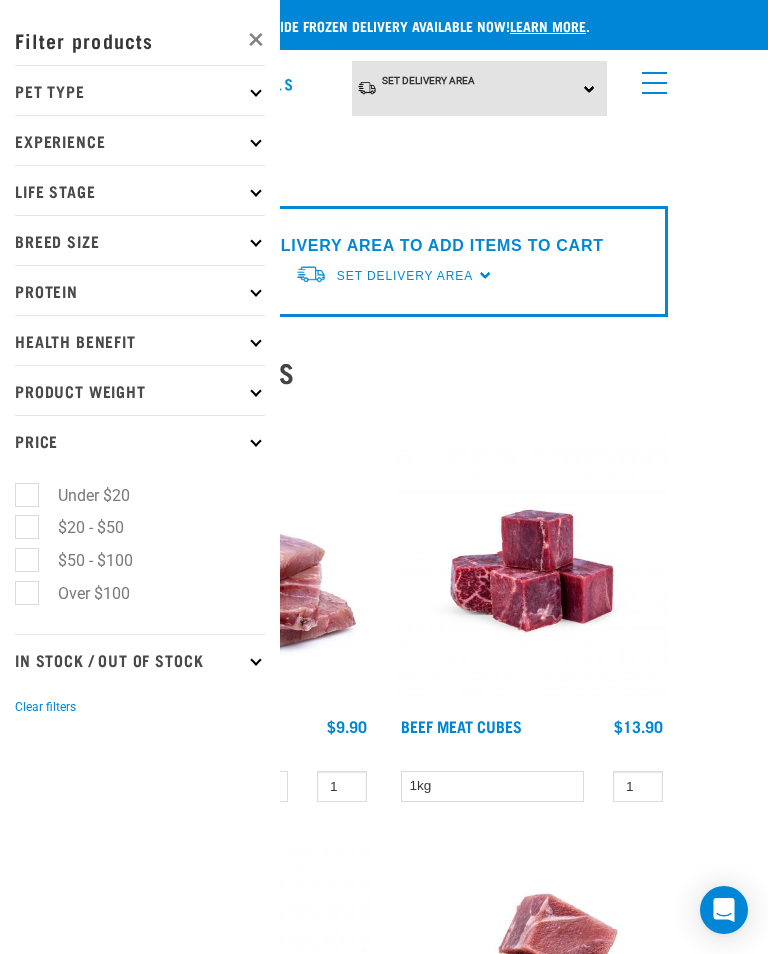 click on "Nationwide frozen delivery available now!  Learn more .
Delivery
Stores
About Us
Contact" at bounding box center [384, 3469] 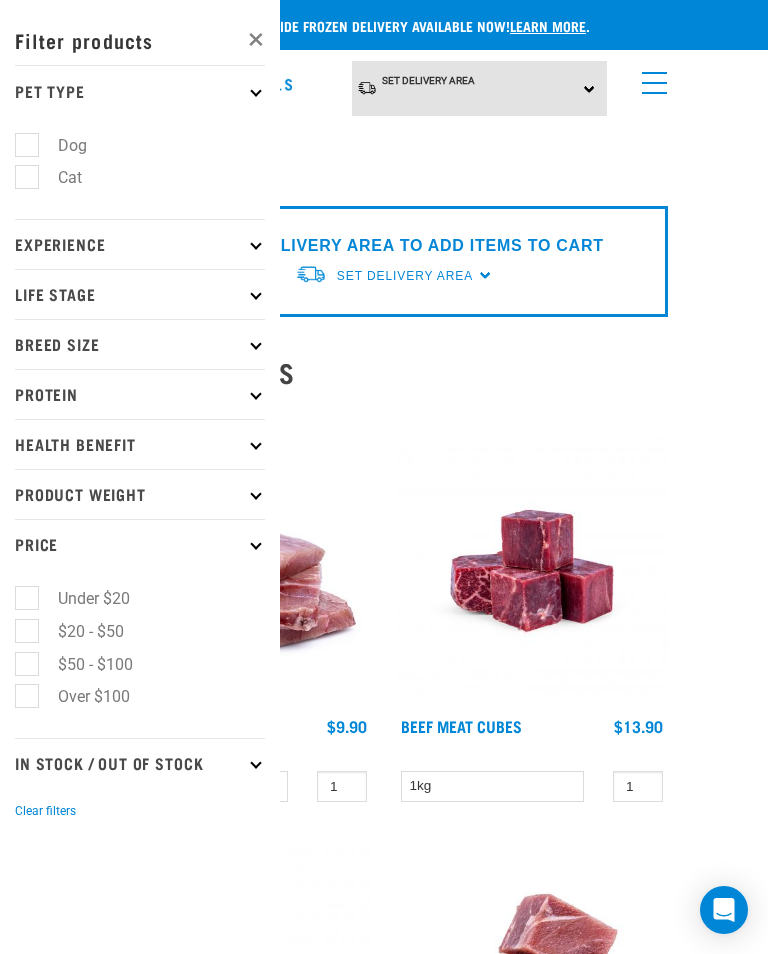 click on "Dog" at bounding box center (60, 145) 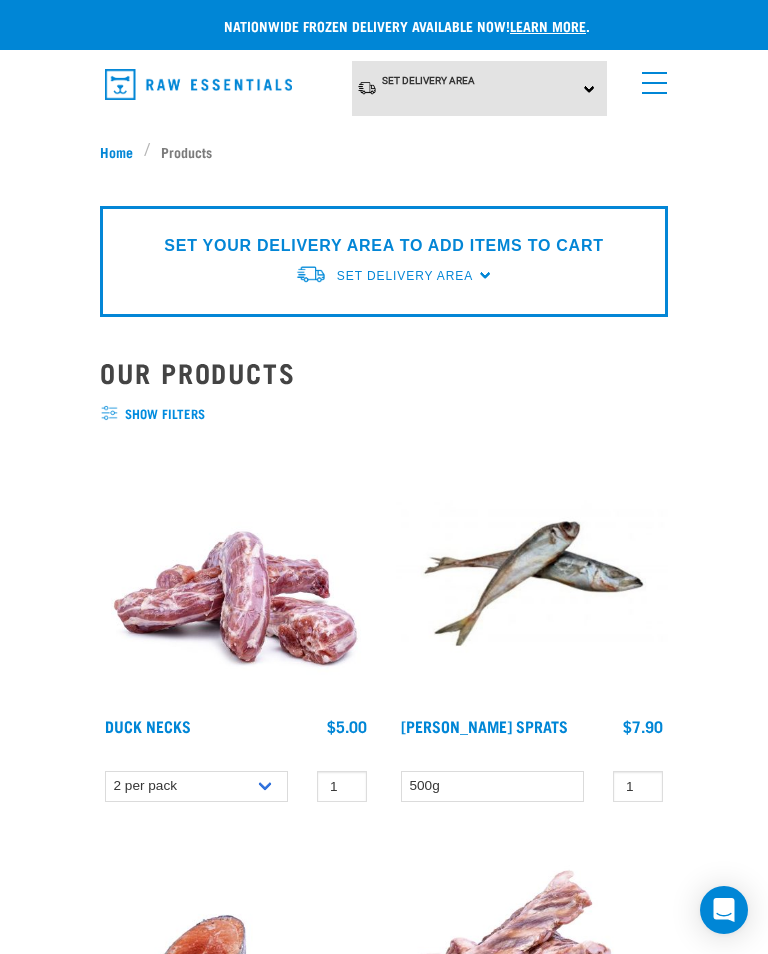 scroll, scrollTop: 0, scrollLeft: 0, axis: both 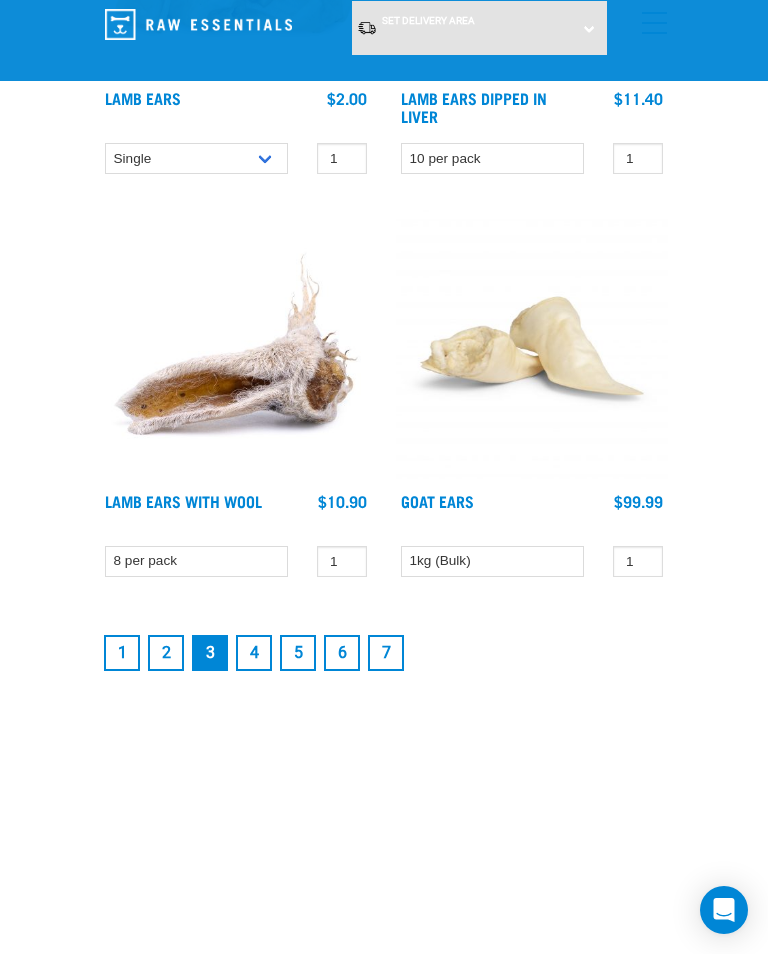 click on "1" at bounding box center (122, 653) 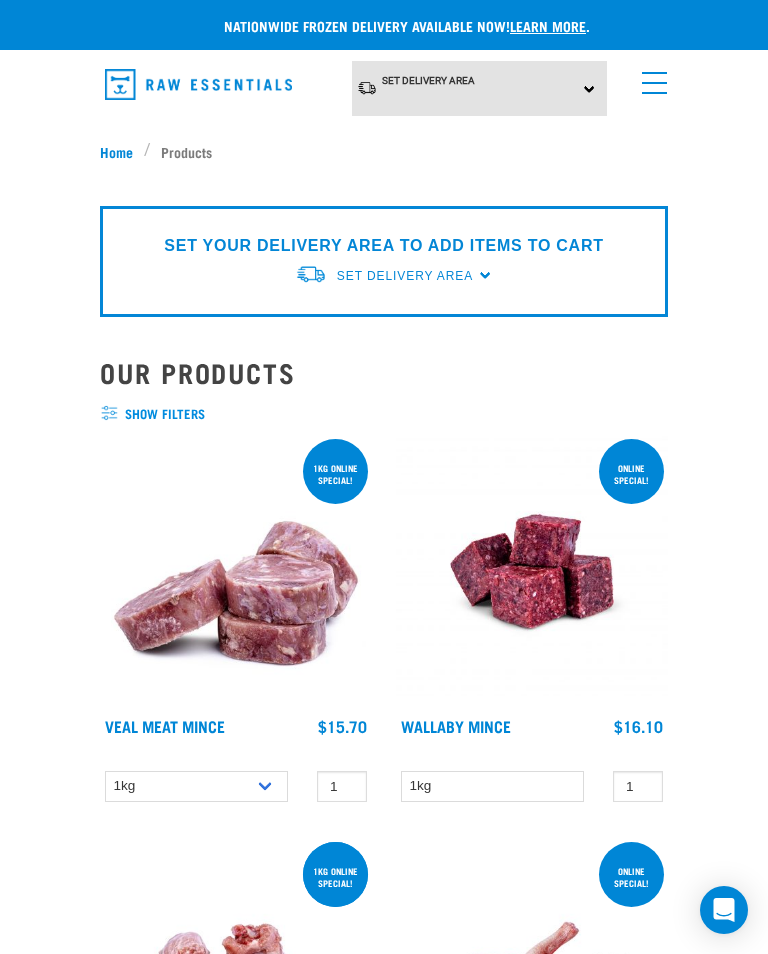 scroll, scrollTop: 0, scrollLeft: 0, axis: both 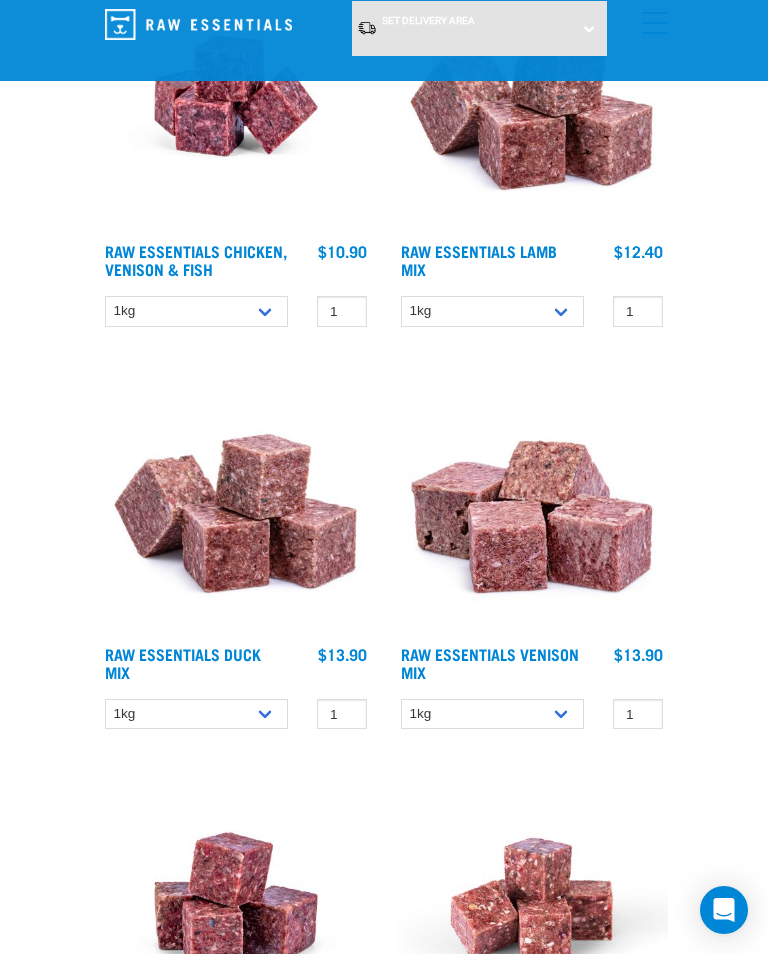 click on "1kg
3kg
Bulk (20kg)" at bounding box center (492, 714) 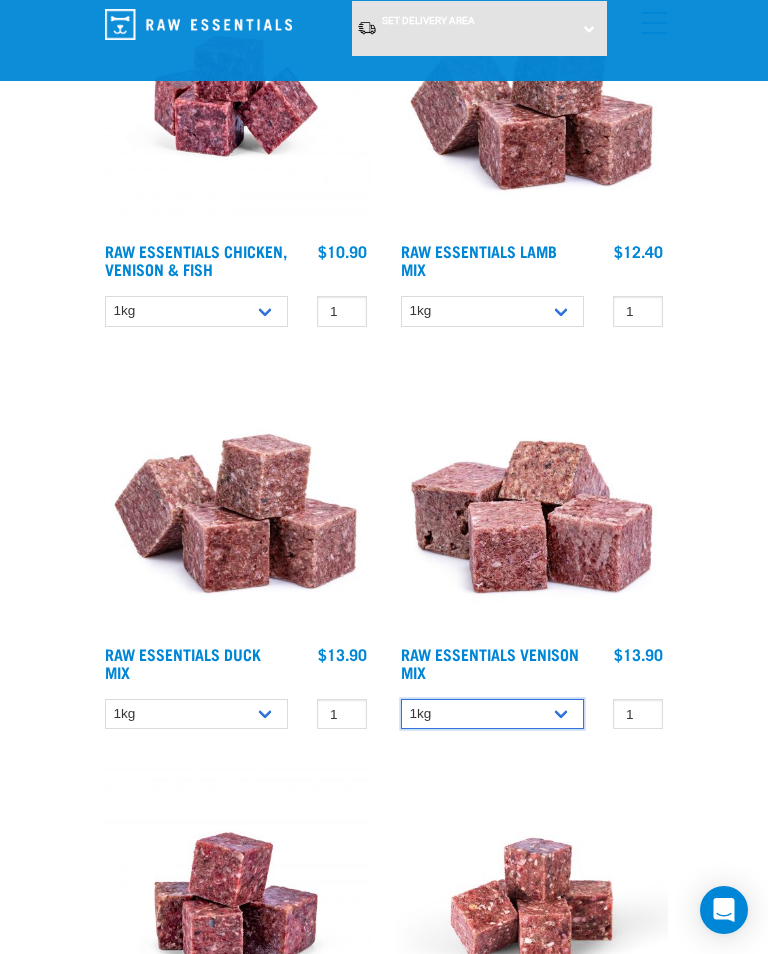 select on "732" 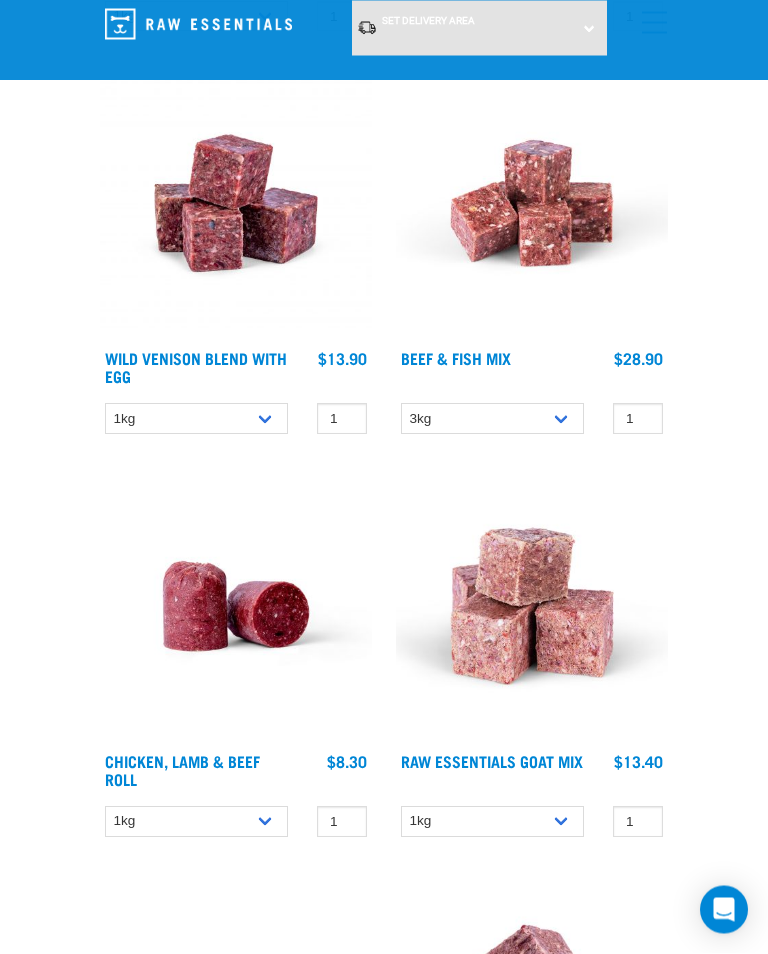 scroll, scrollTop: 3757, scrollLeft: 0, axis: vertical 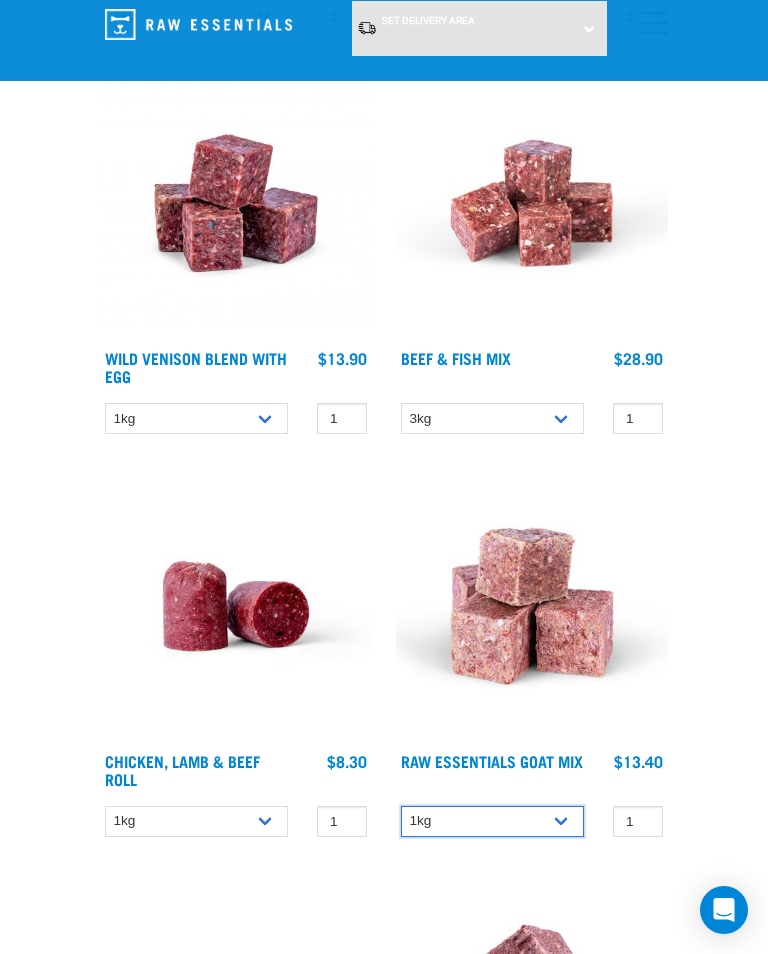 click on "1kg
3kg
Bulk (10kg)" at bounding box center (492, 821) 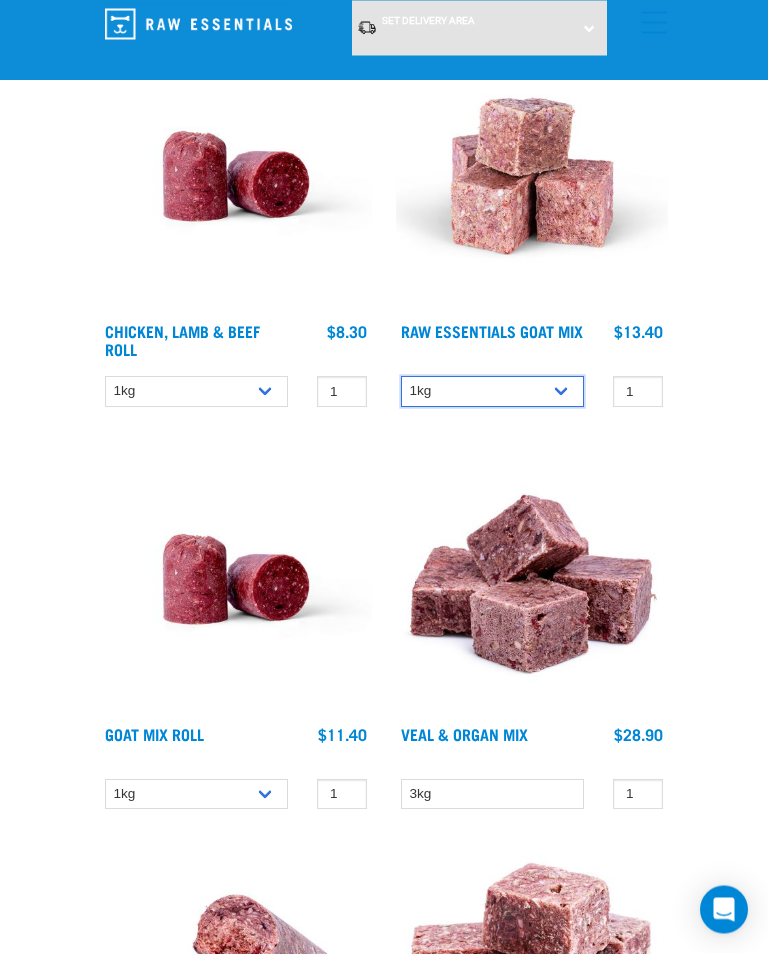scroll, scrollTop: 4191, scrollLeft: 0, axis: vertical 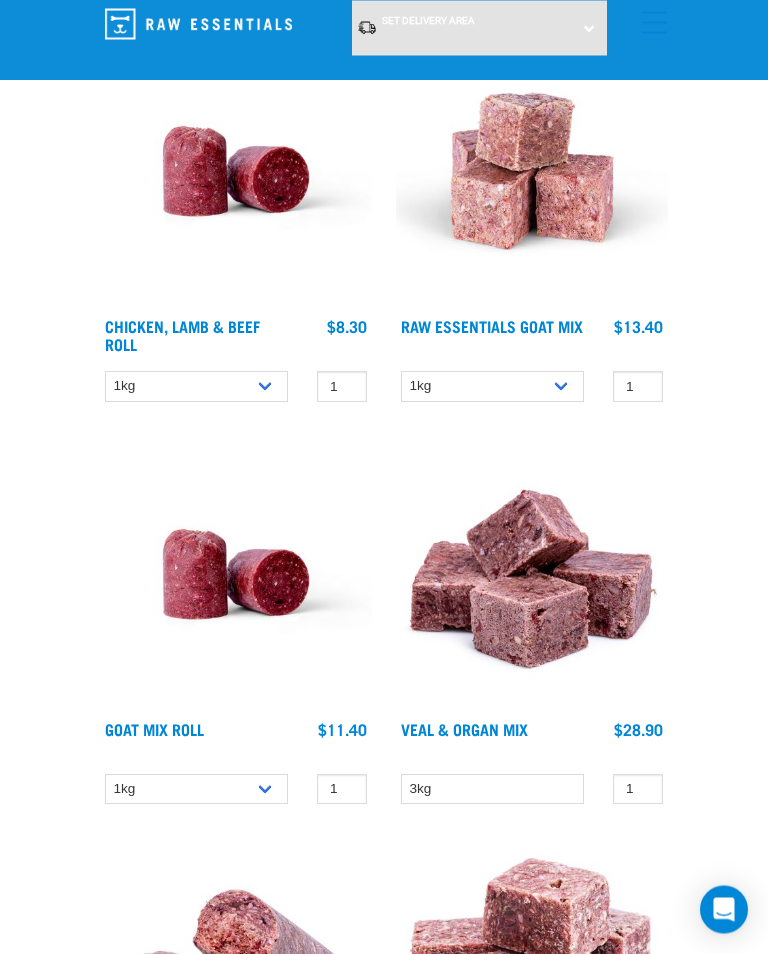 click on "3kg" at bounding box center (492, 790) 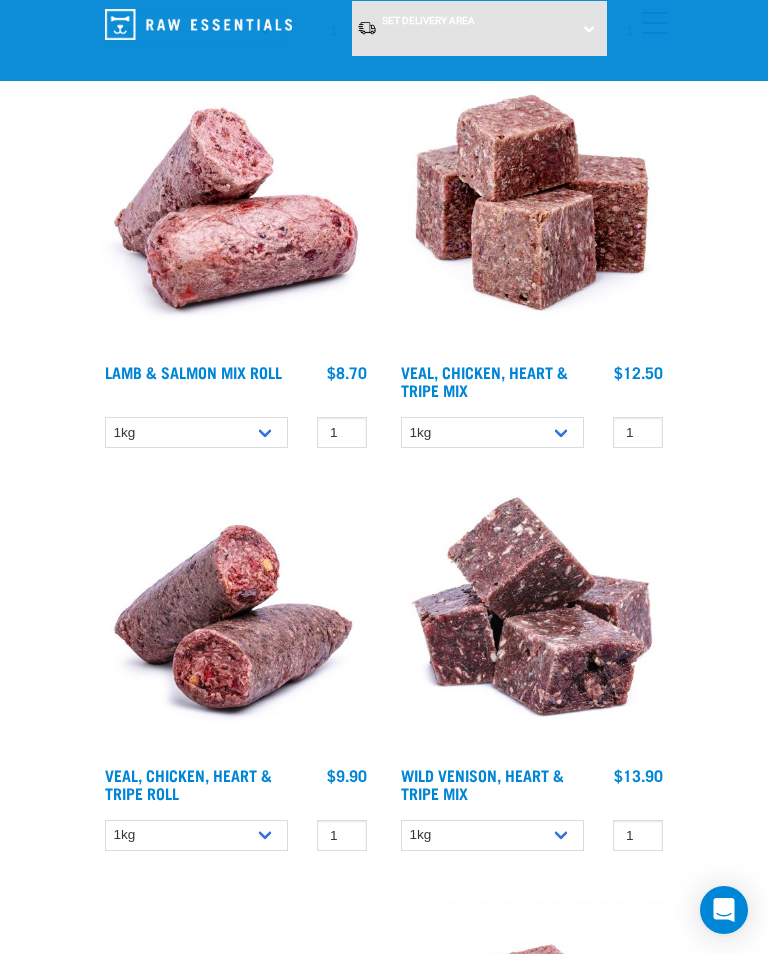 scroll, scrollTop: 5770, scrollLeft: 0, axis: vertical 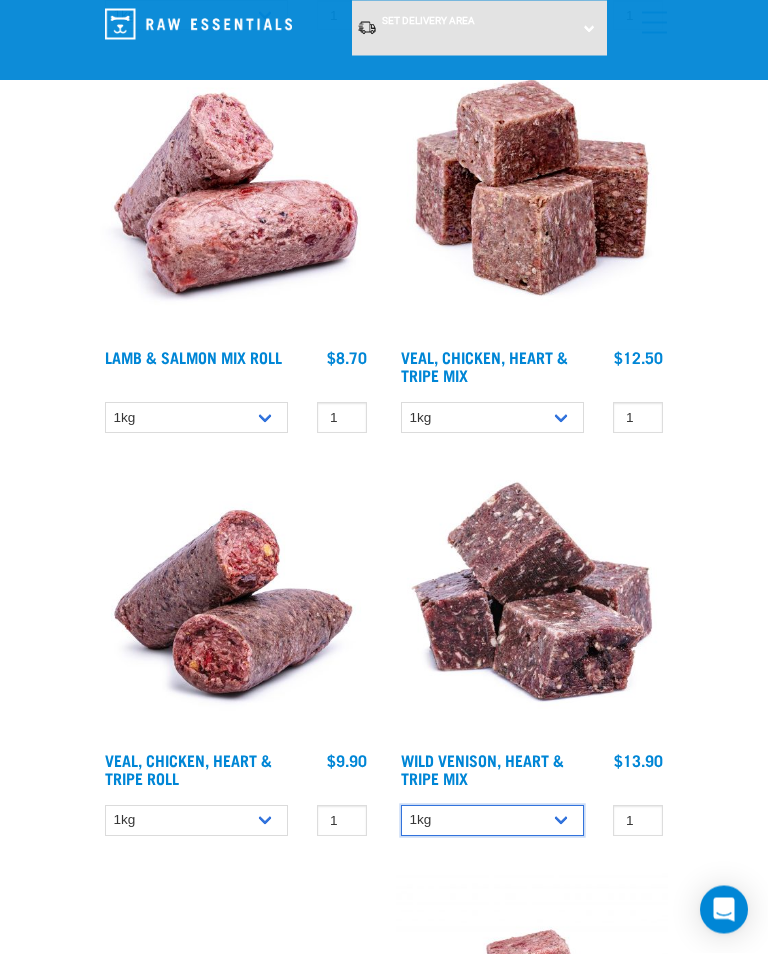 click on "1kg
3kg" at bounding box center [492, 821] 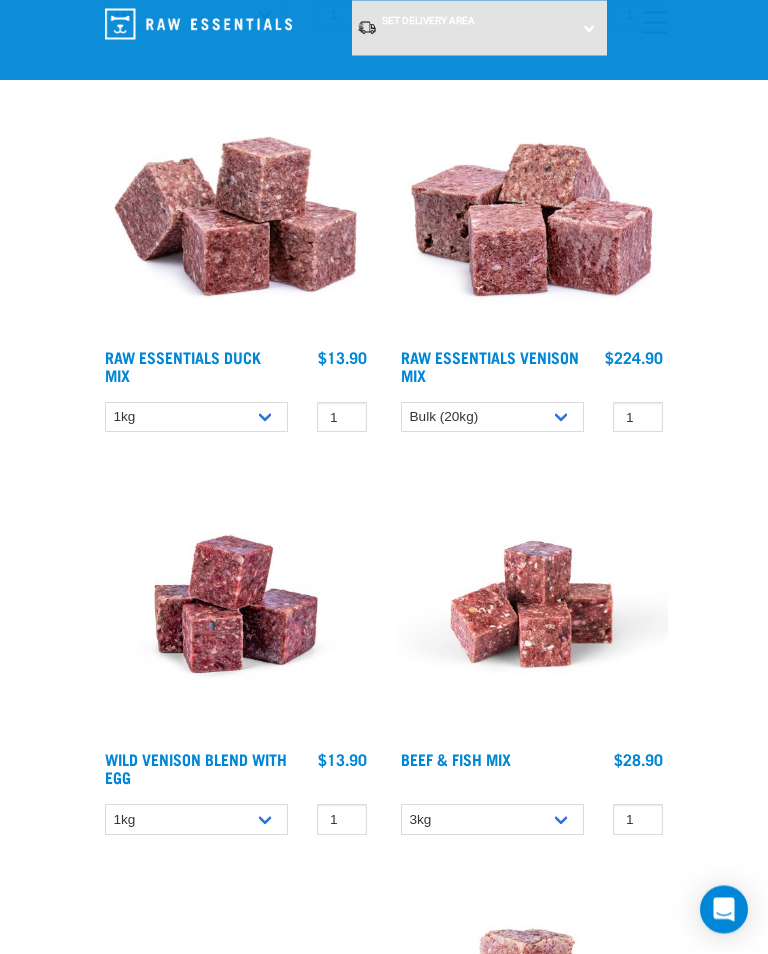 scroll, scrollTop: 3300, scrollLeft: 0, axis: vertical 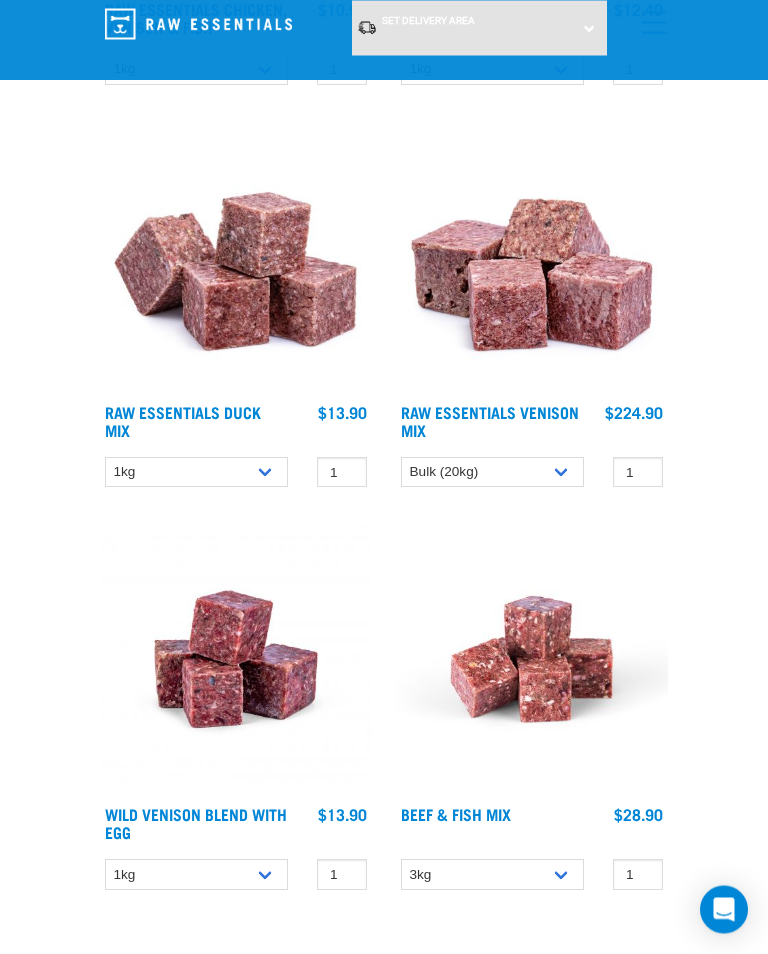 click on "Raw Essentials Venison Mix" at bounding box center [490, 421] 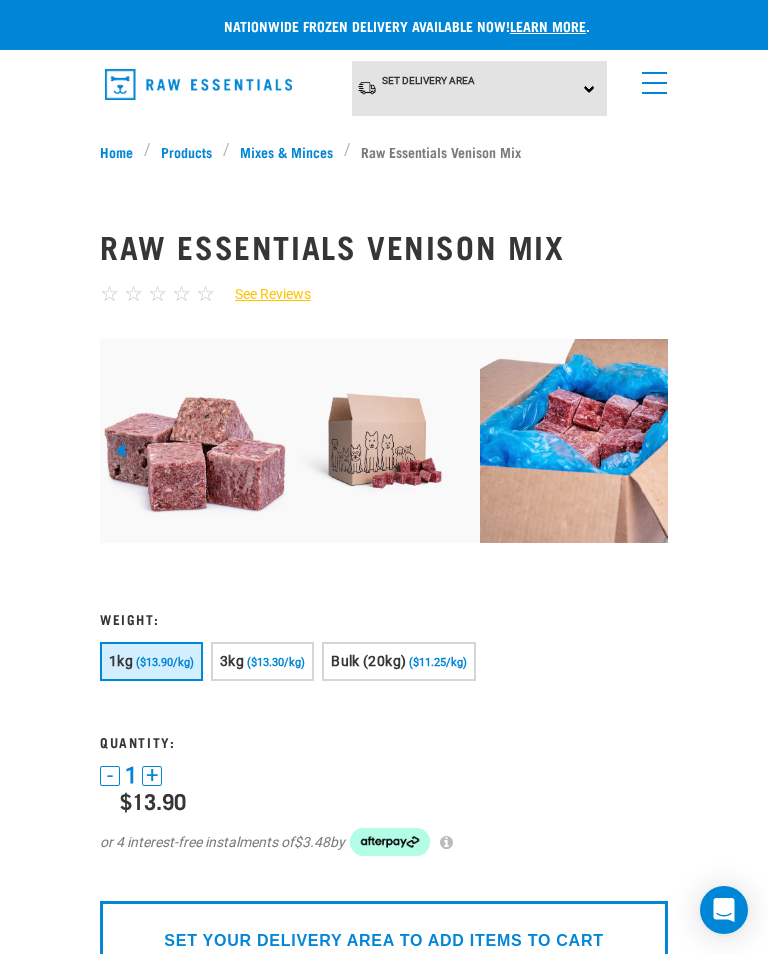 scroll, scrollTop: 0, scrollLeft: 0, axis: both 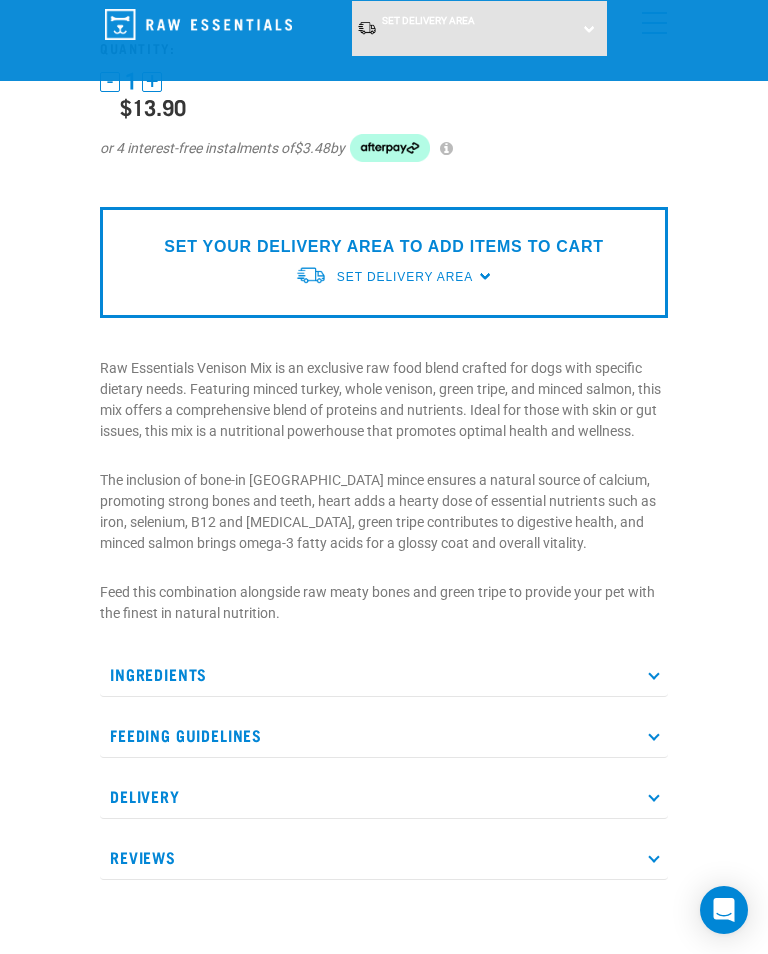 click on "Feeding Guidelines" at bounding box center (384, 735) 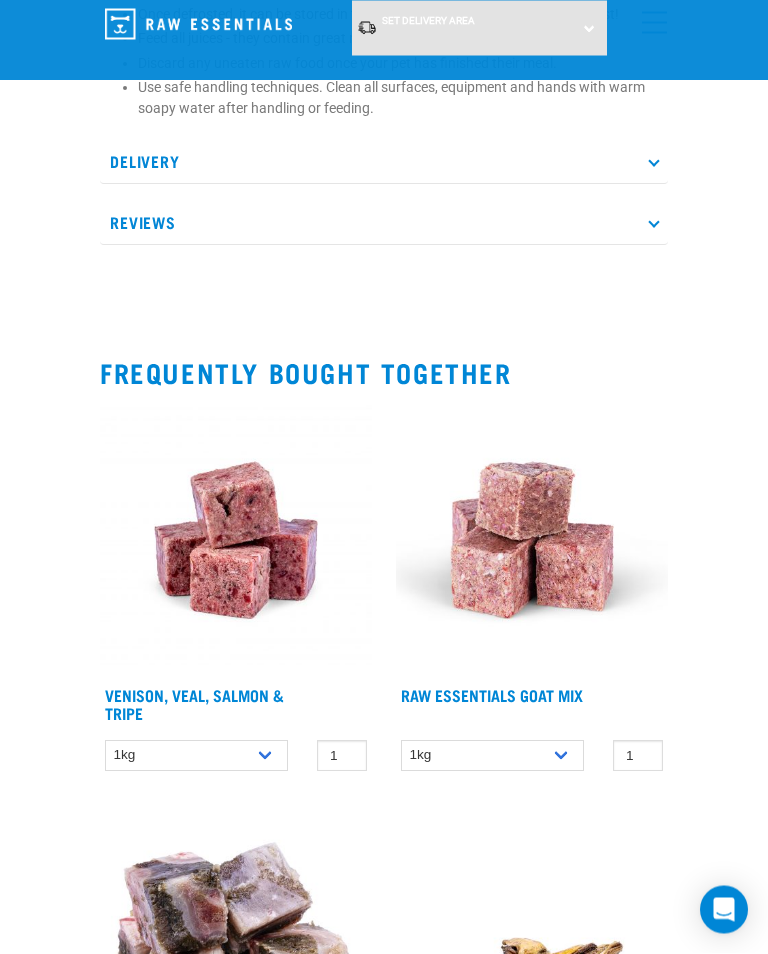 scroll, scrollTop: 1543, scrollLeft: 0, axis: vertical 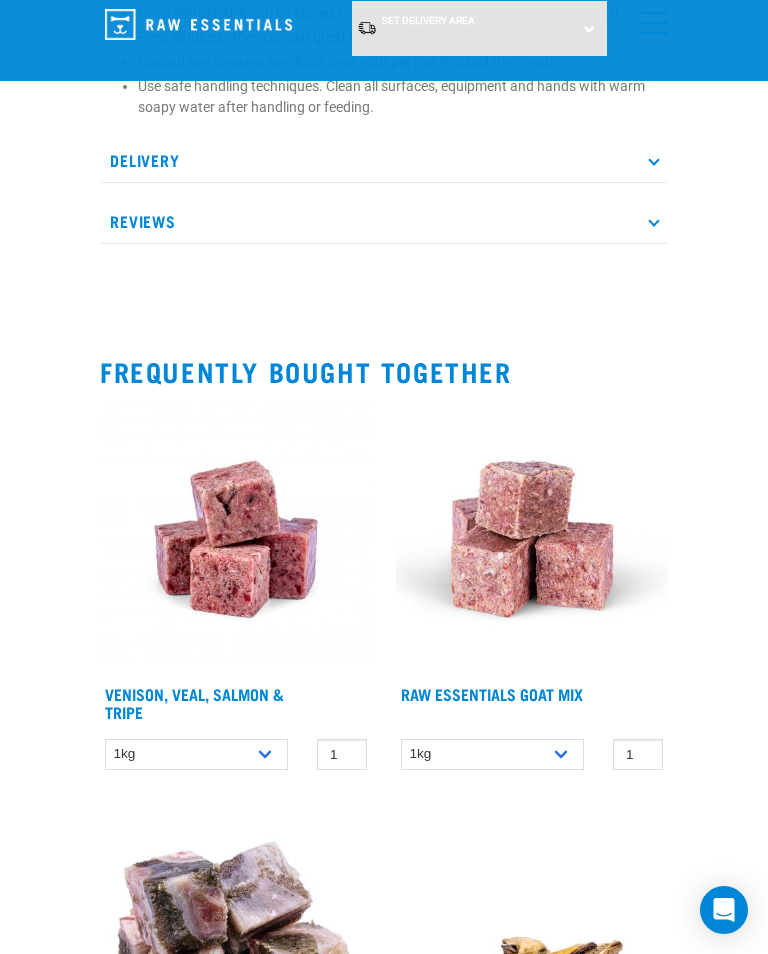 click on "1kg
3kg" at bounding box center (196, 754) 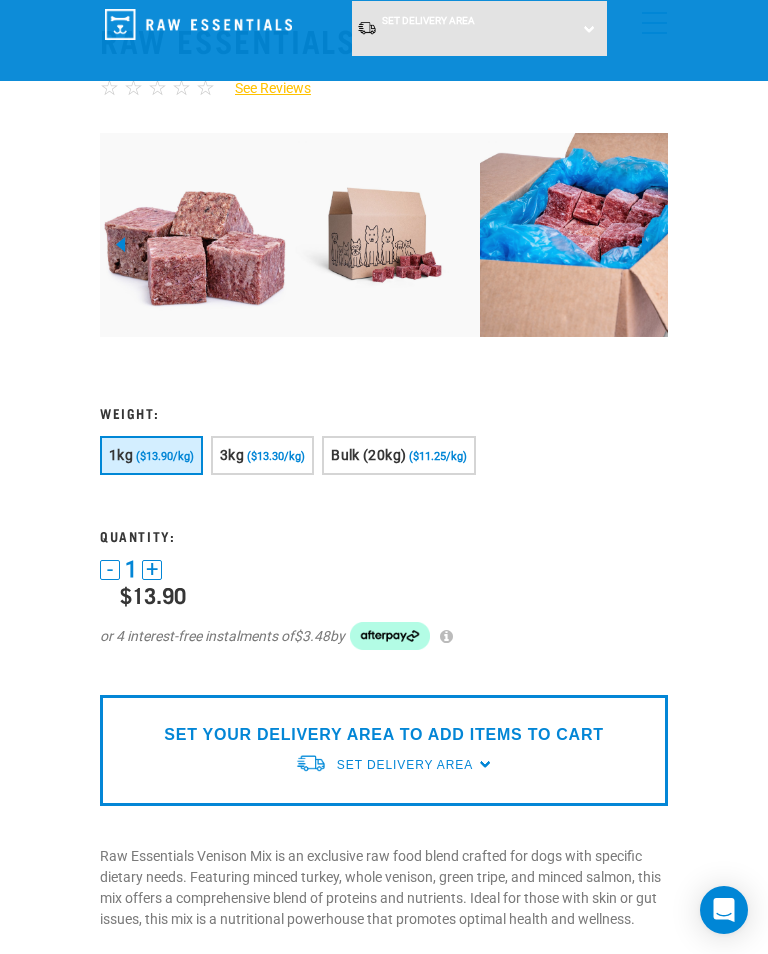 scroll, scrollTop: 127, scrollLeft: 0, axis: vertical 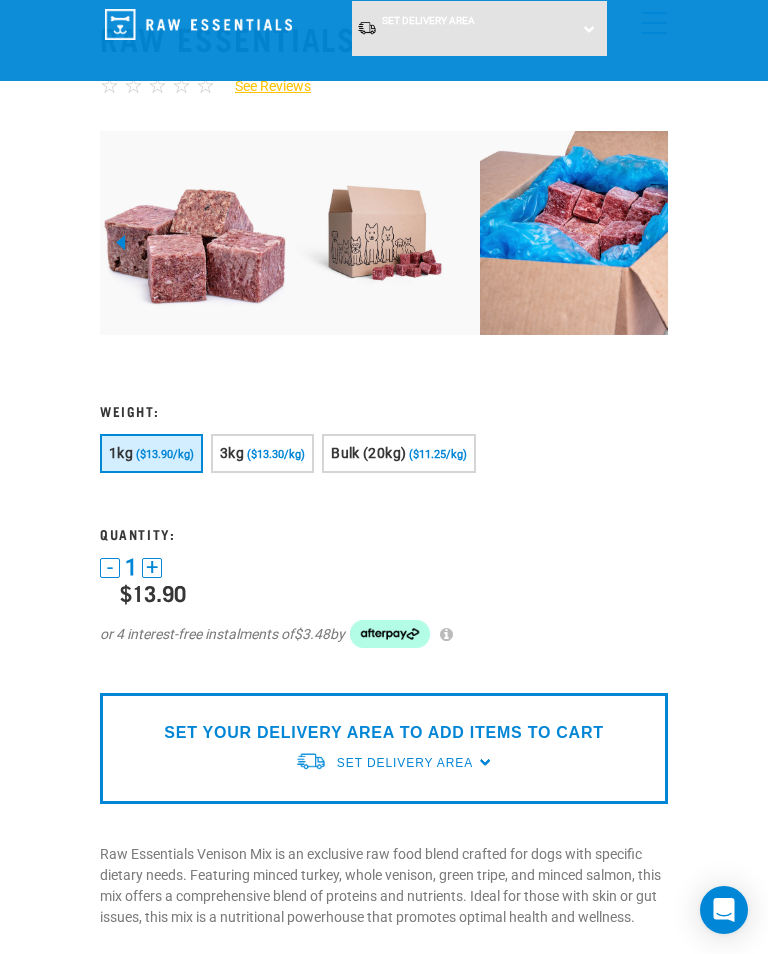 click on "SET YOUR DELIVERY AREA TO ADD ITEMS TO CART
Set Delivery Area
North Island
South Island" at bounding box center [384, 748] 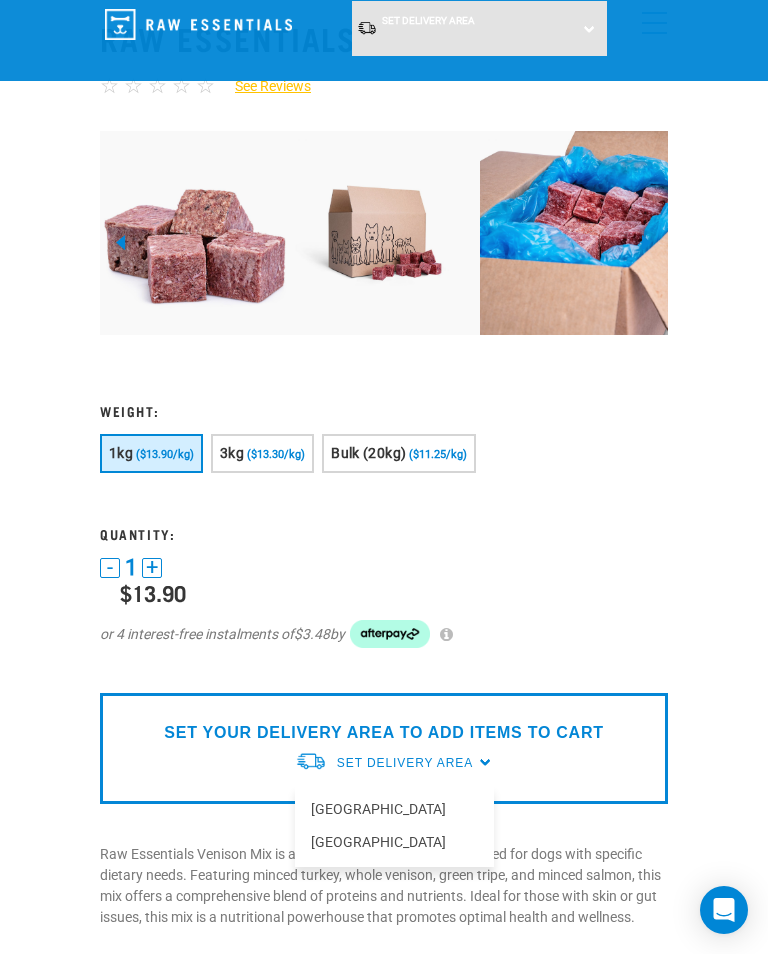 click on "[GEOGRAPHIC_DATA]" at bounding box center [394, 842] 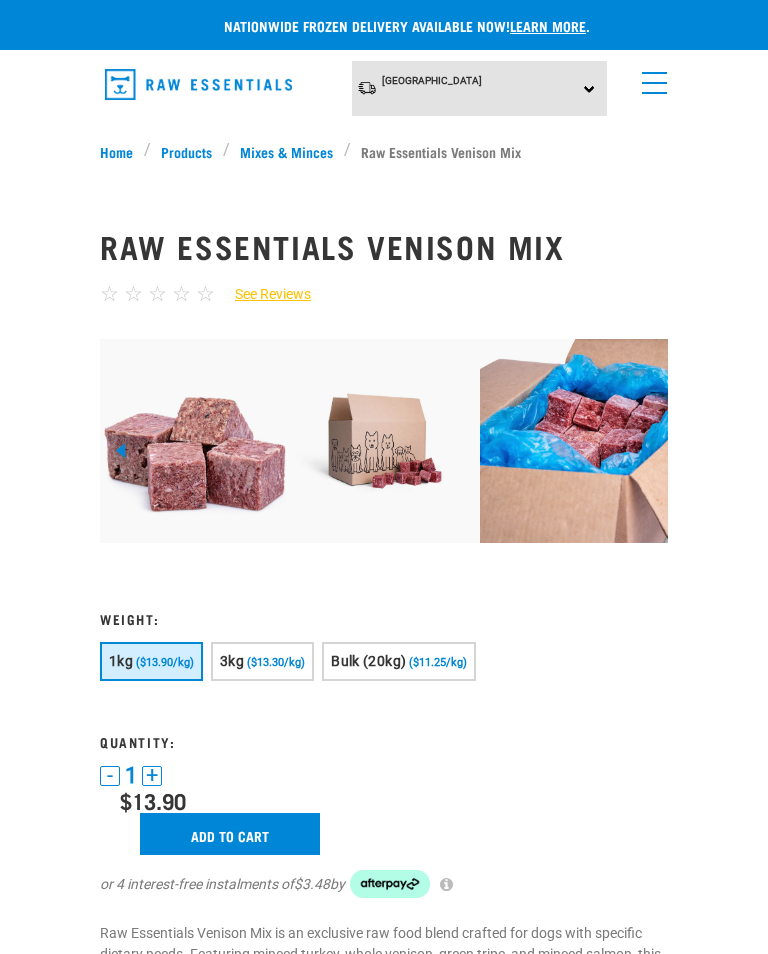 scroll, scrollTop: 490, scrollLeft: 0, axis: vertical 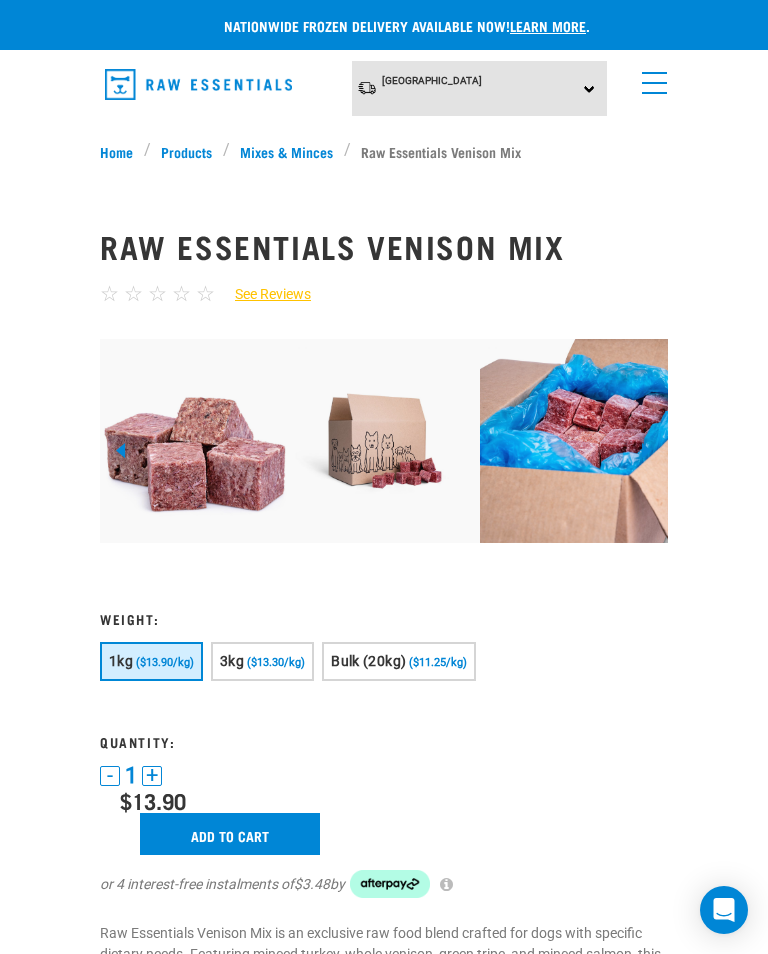 click at bounding box center (654, 83) 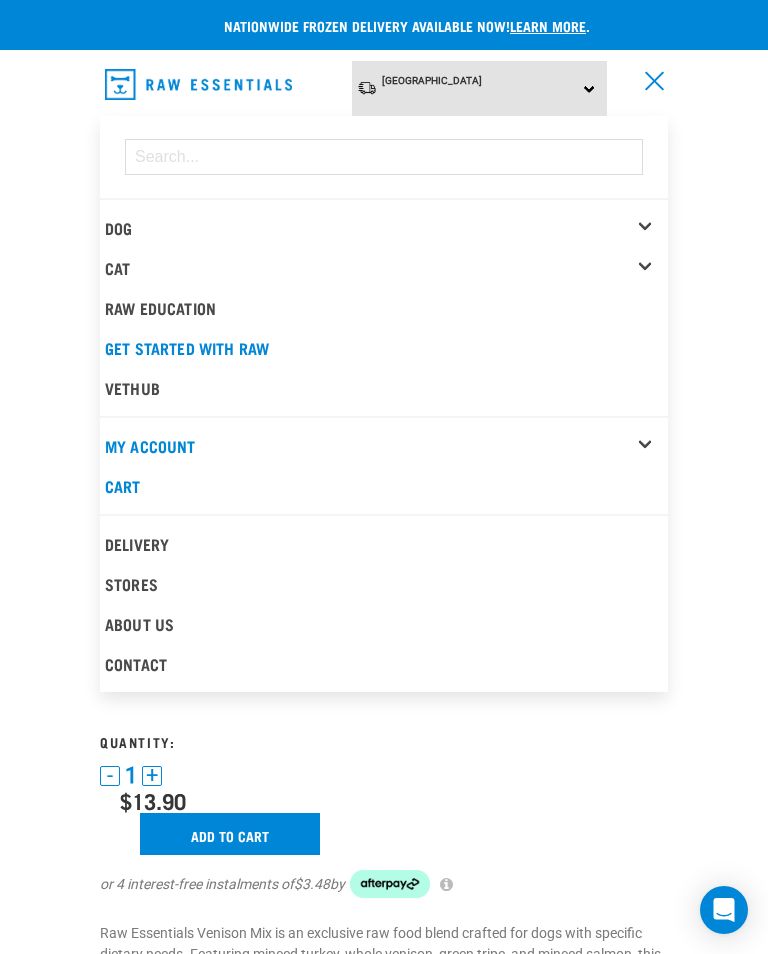 click on "Dog" at bounding box center (386, 228) 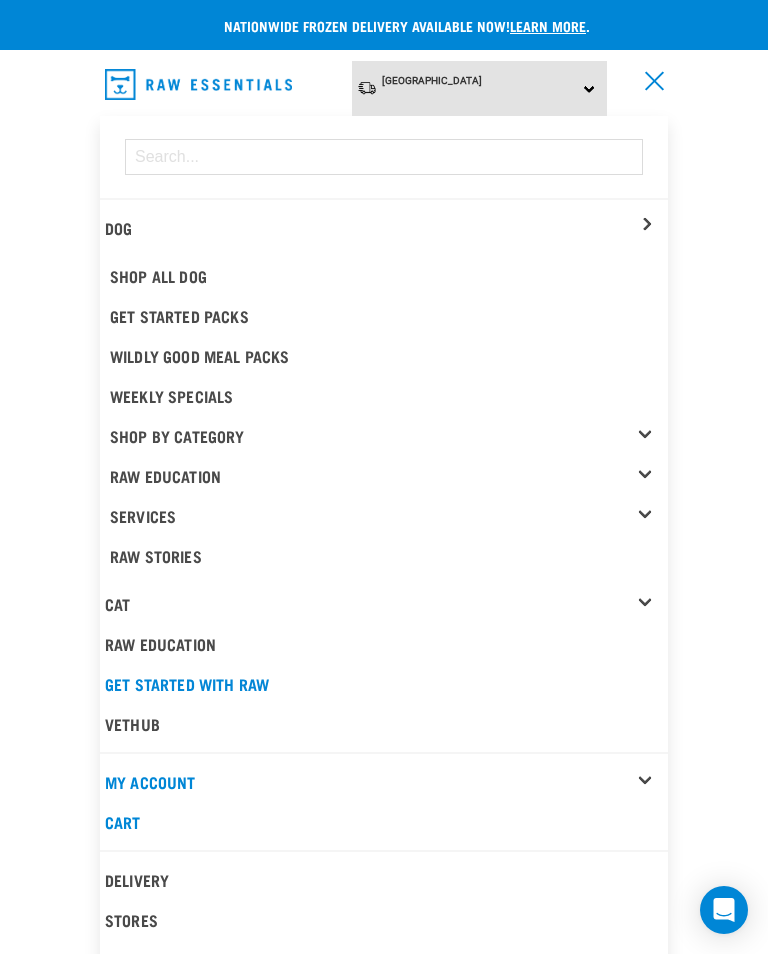 click on "Weekly Specials" at bounding box center [386, 396] 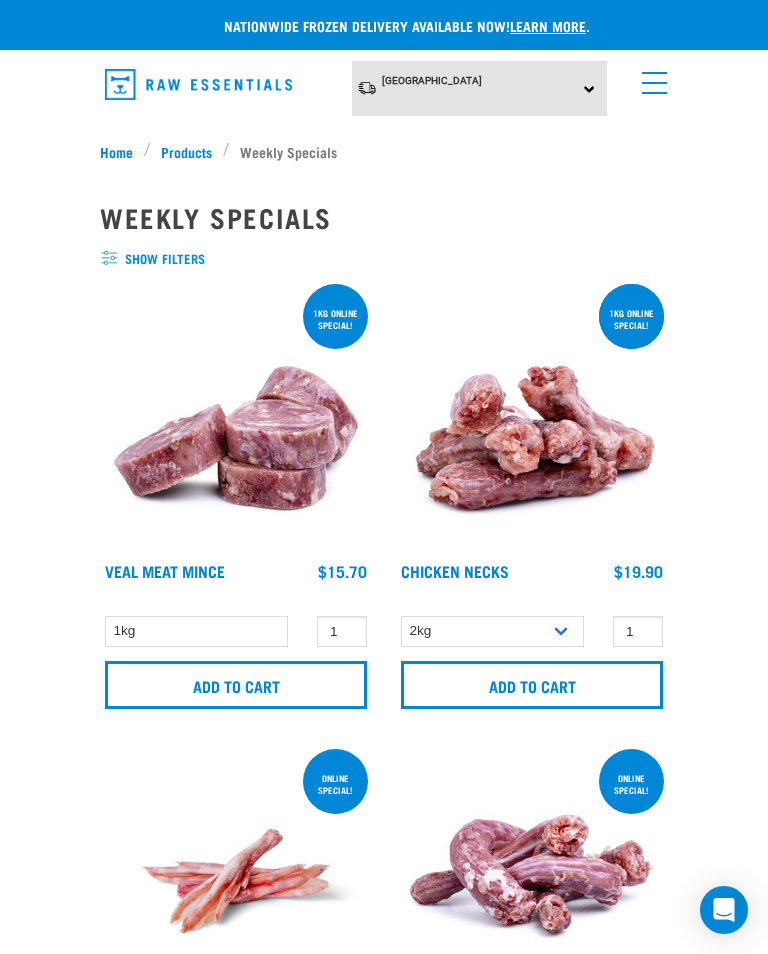 scroll, scrollTop: 0, scrollLeft: 0, axis: both 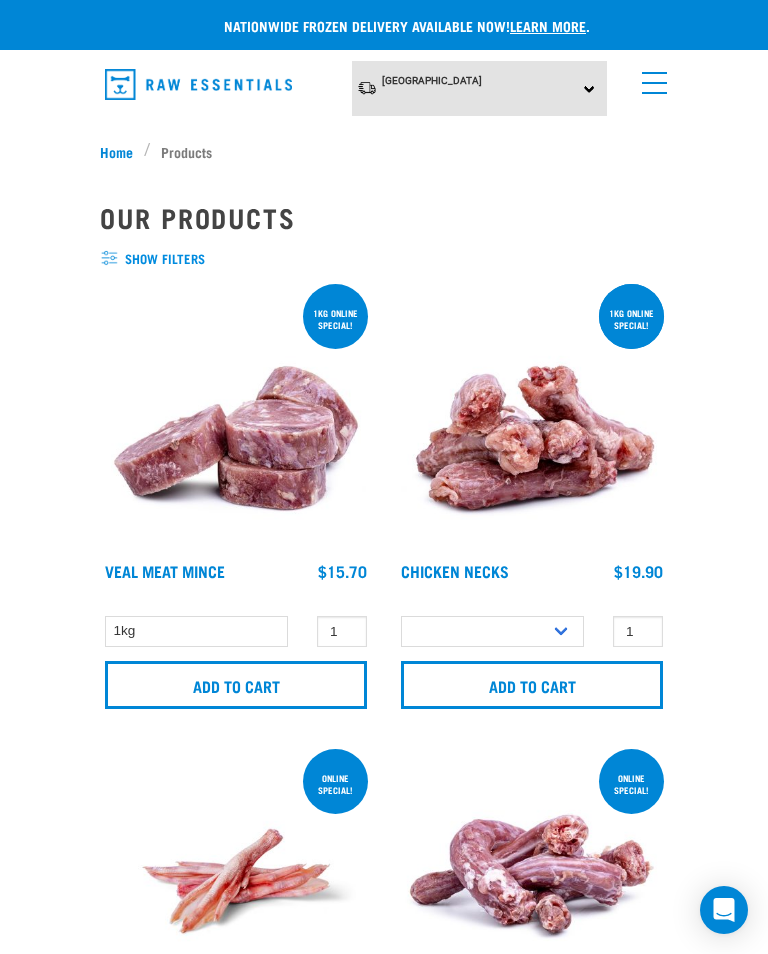 select 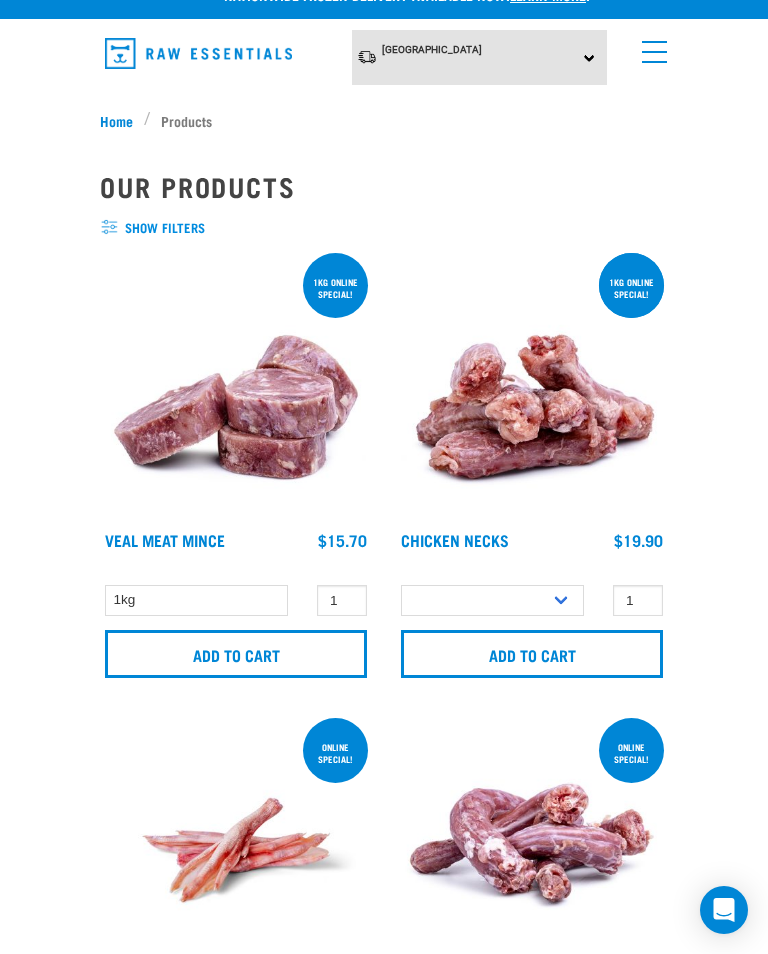 scroll, scrollTop: 0, scrollLeft: 0, axis: both 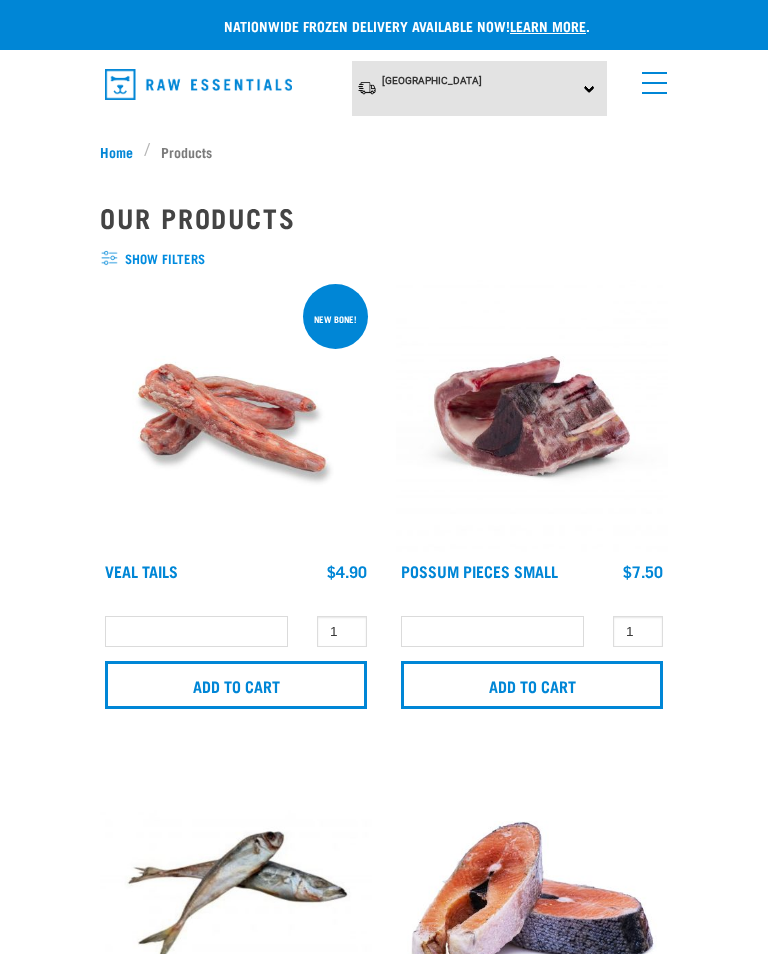 select 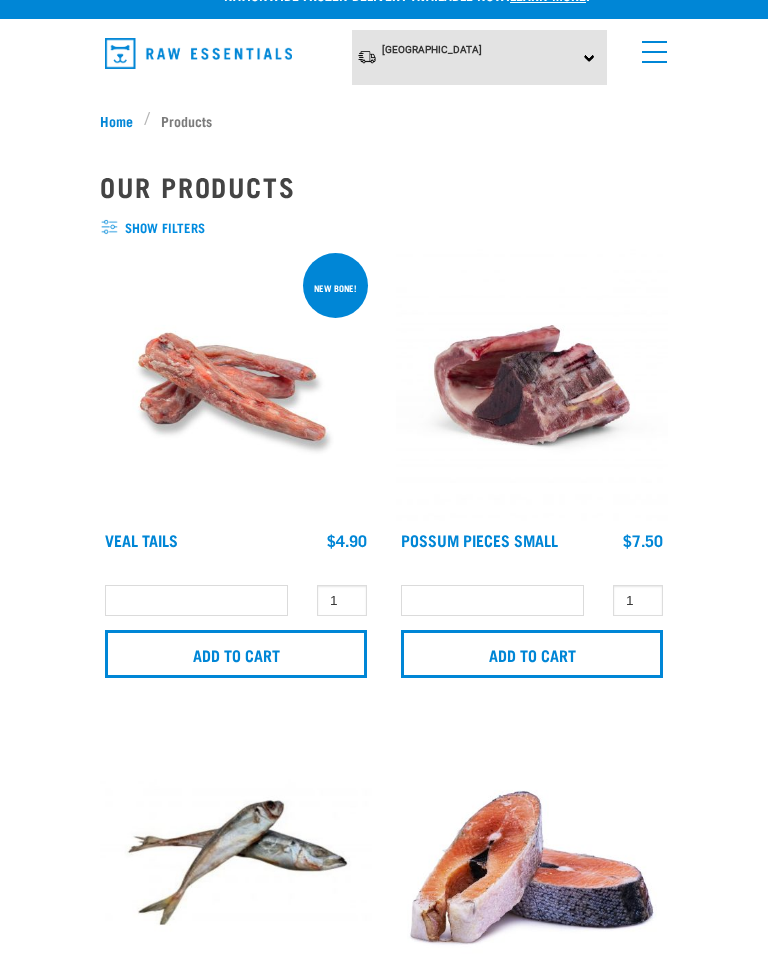 scroll, scrollTop: 0, scrollLeft: 0, axis: both 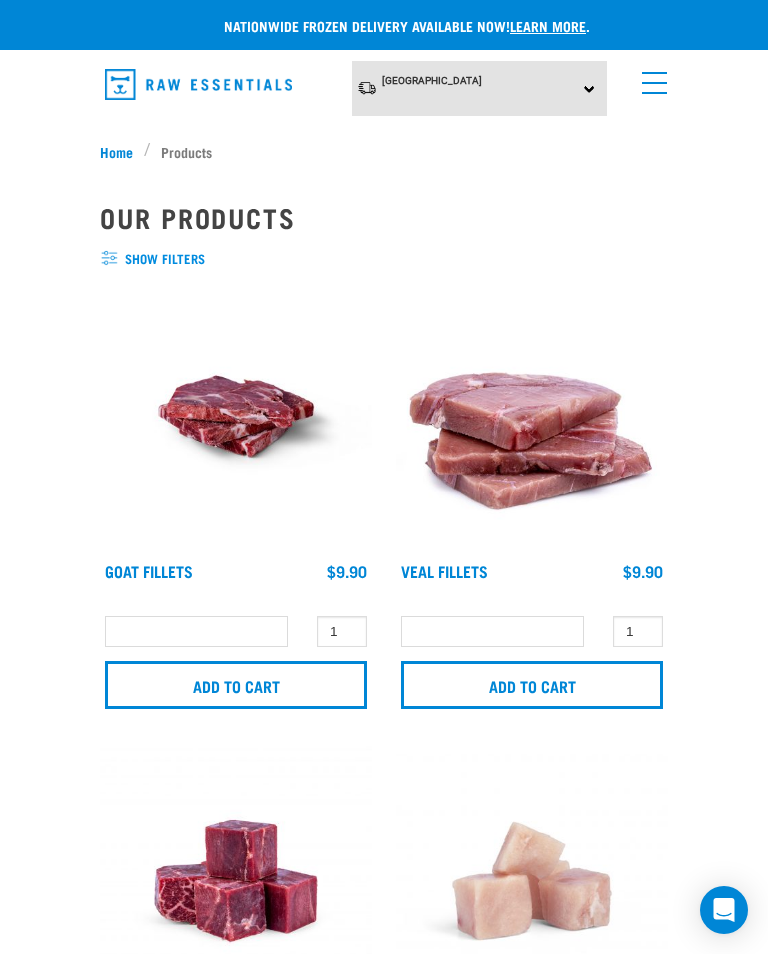 select 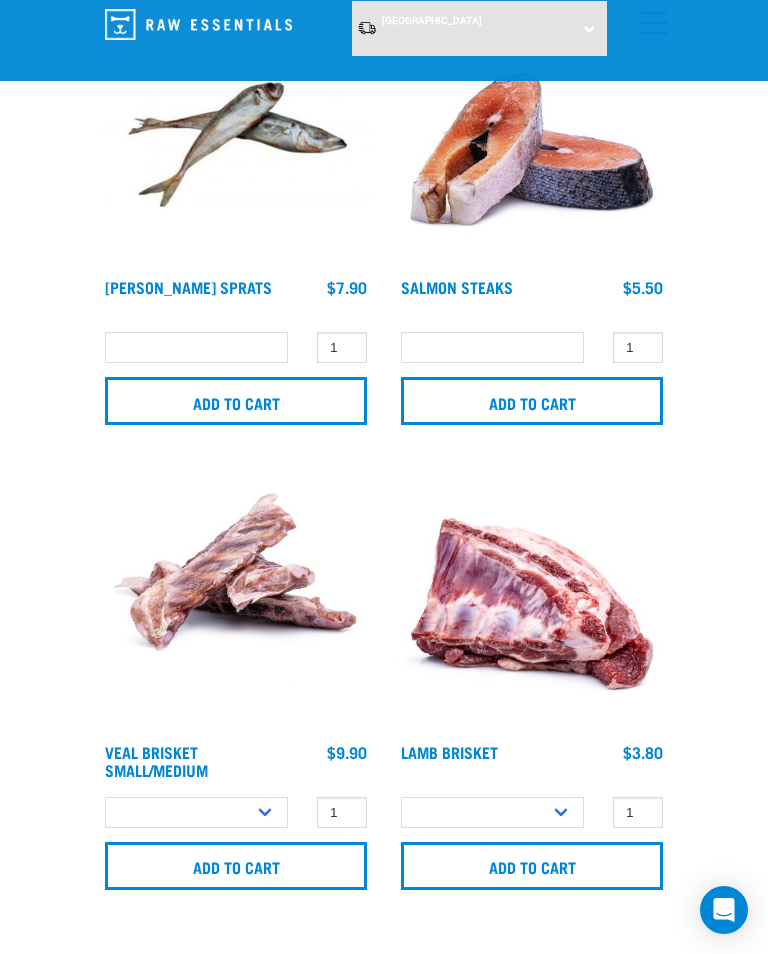 scroll, scrollTop: 4427, scrollLeft: 0, axis: vertical 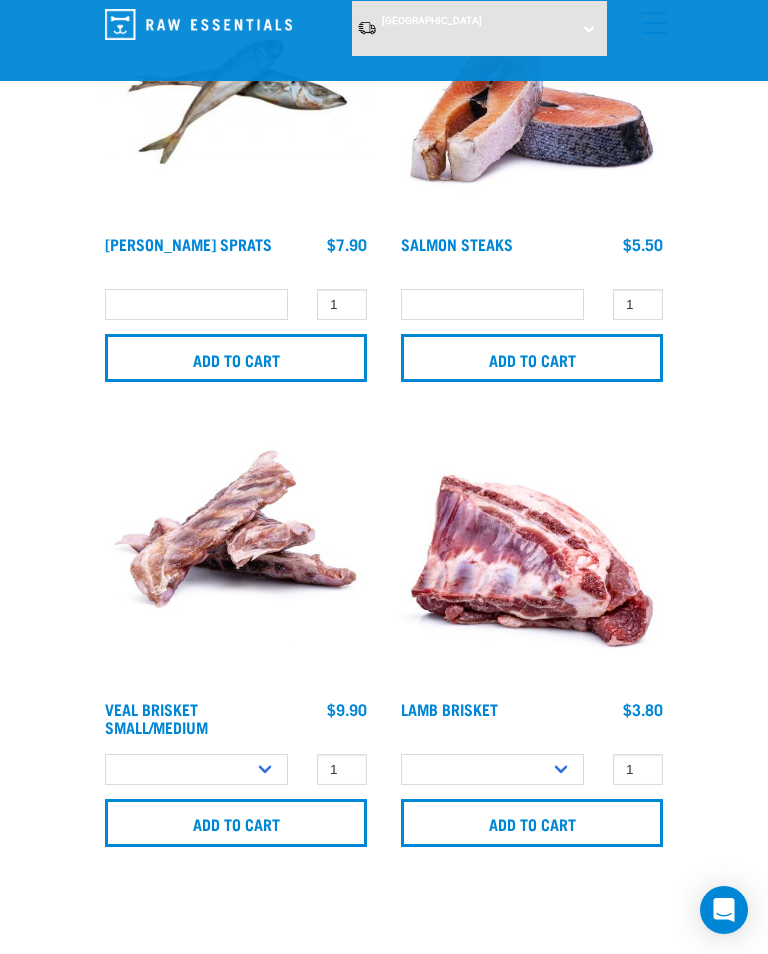 click on "4 per pack
8 per pack" at bounding box center [196, 769] 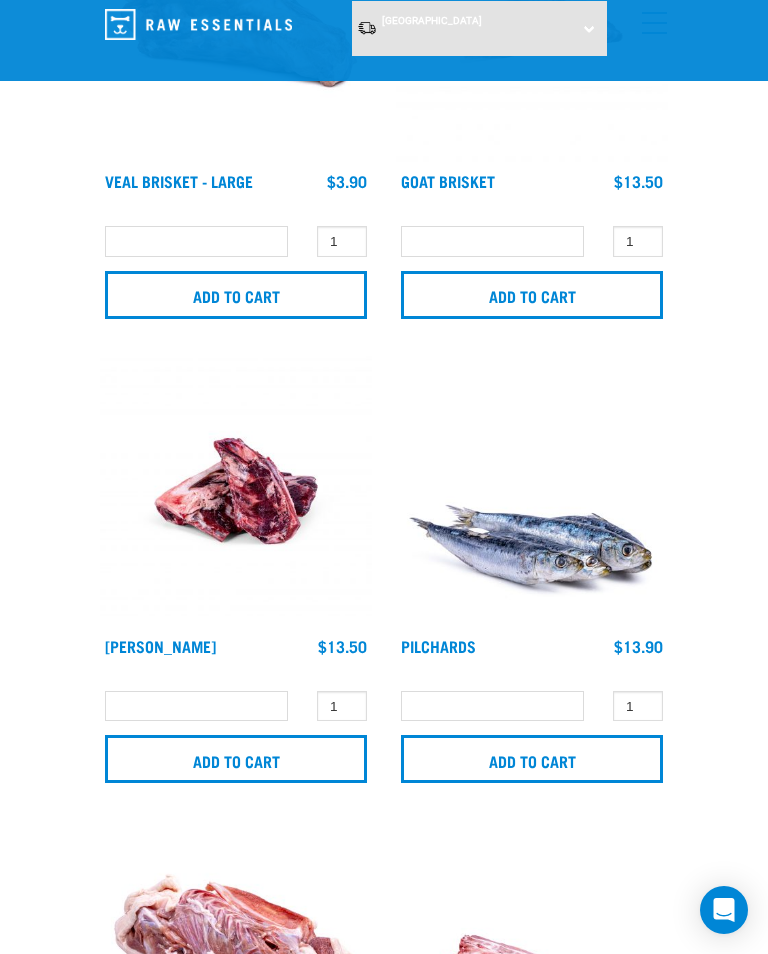 scroll, scrollTop: 5906, scrollLeft: 0, axis: vertical 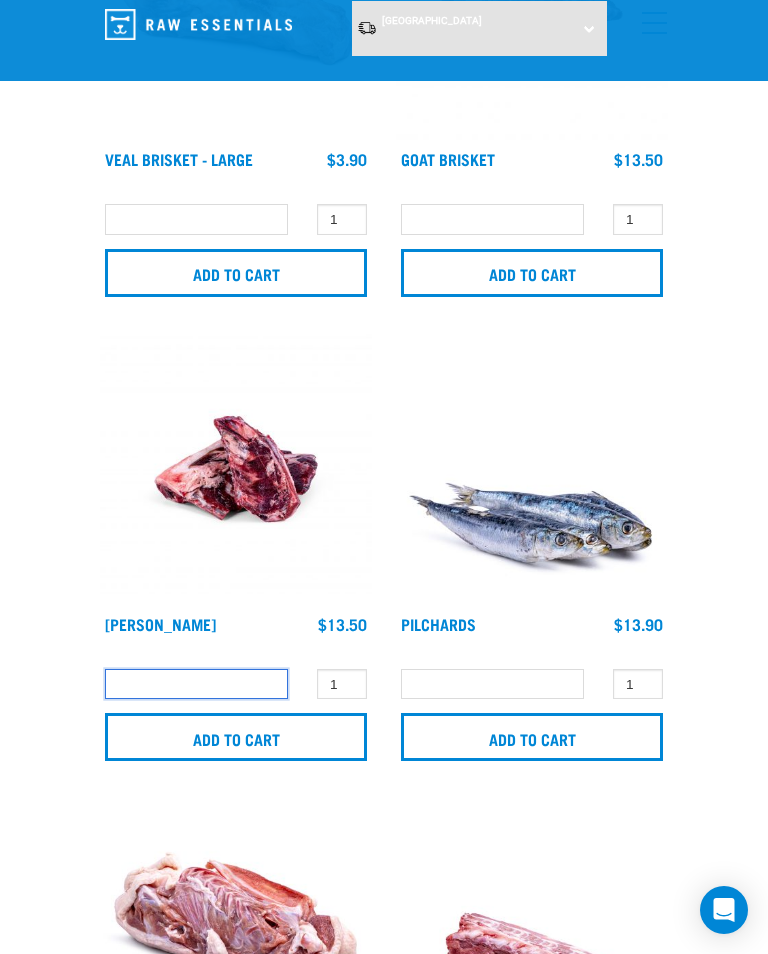 click on "1kg" at bounding box center (196, 684) 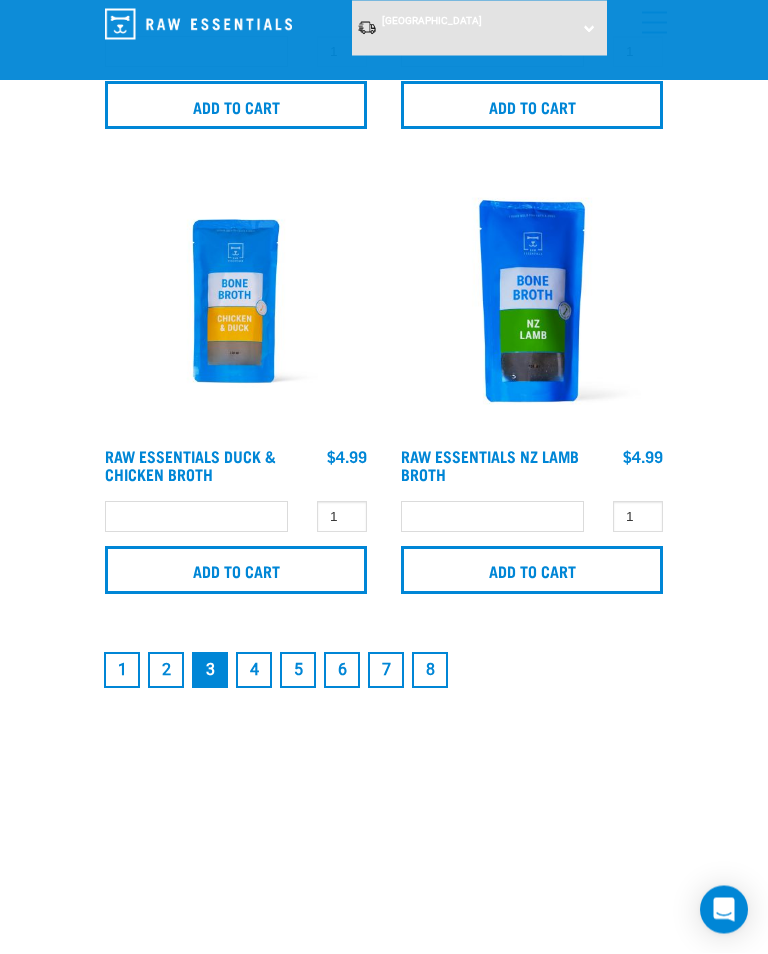 scroll, scrollTop: 7003, scrollLeft: 0, axis: vertical 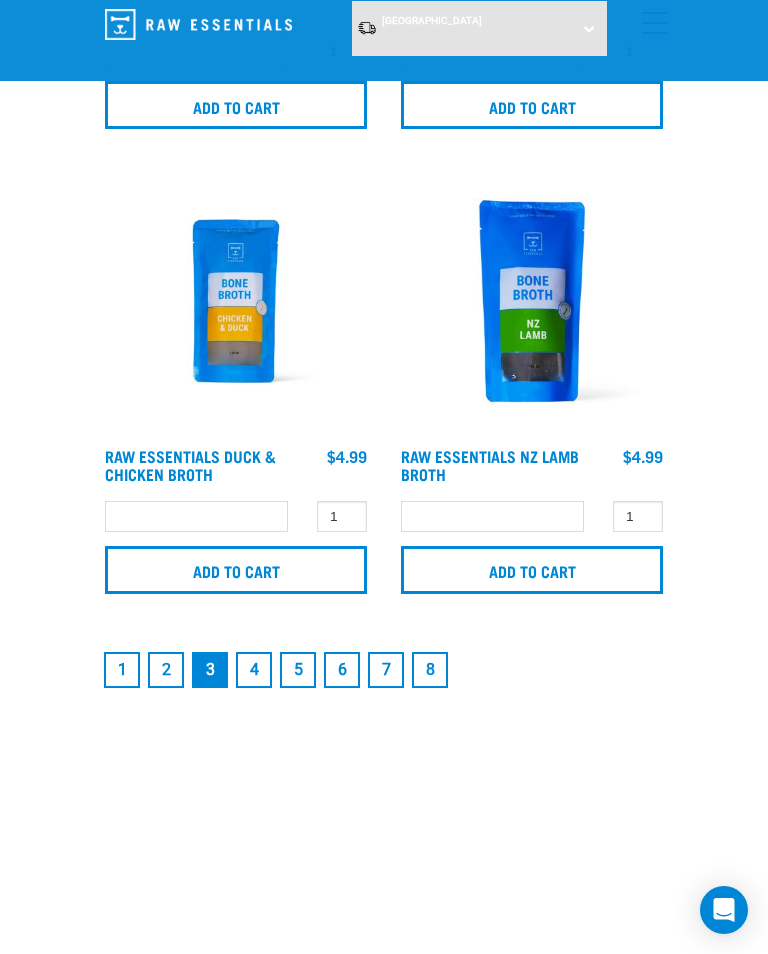 click on "4" at bounding box center [254, 670] 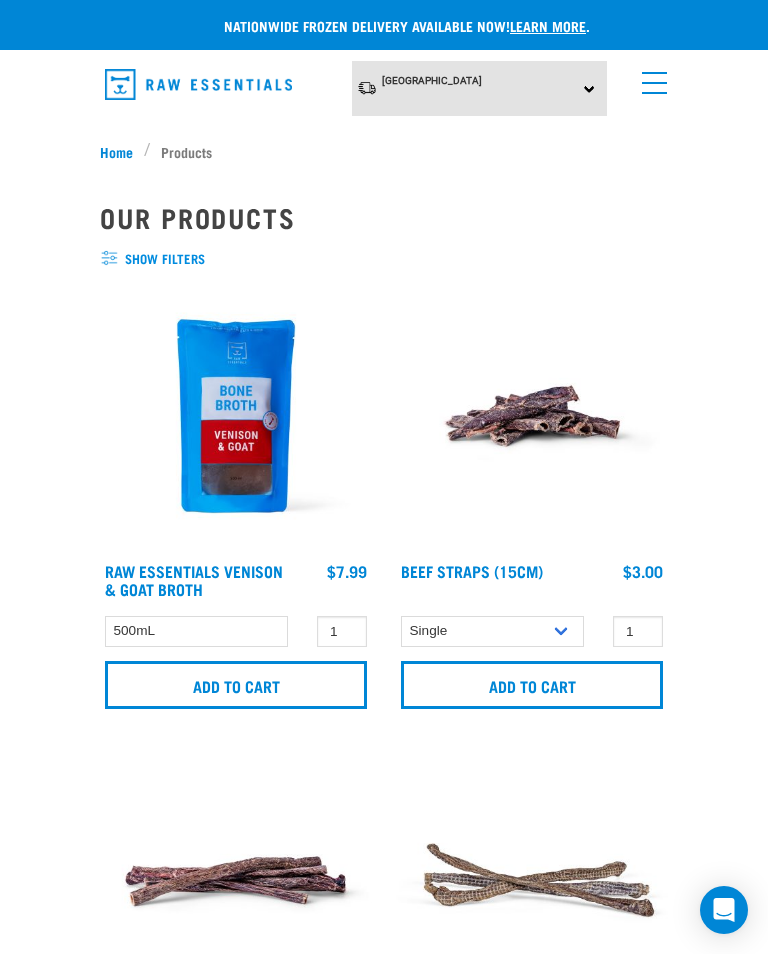scroll, scrollTop: 0, scrollLeft: 0, axis: both 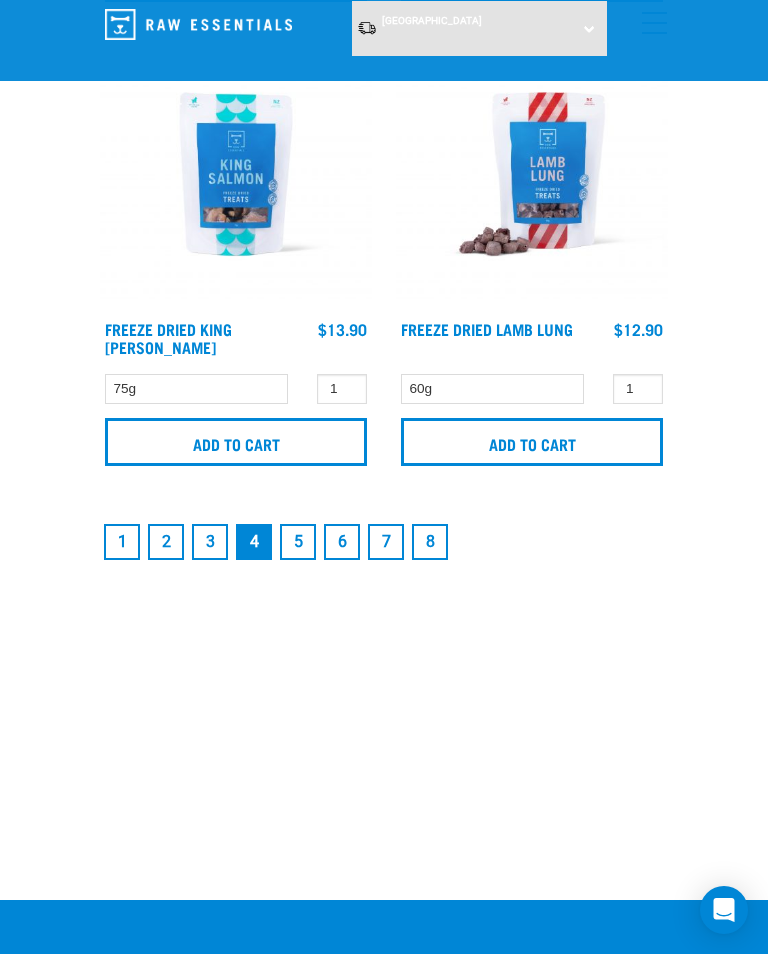 click on "5" at bounding box center [298, 542] 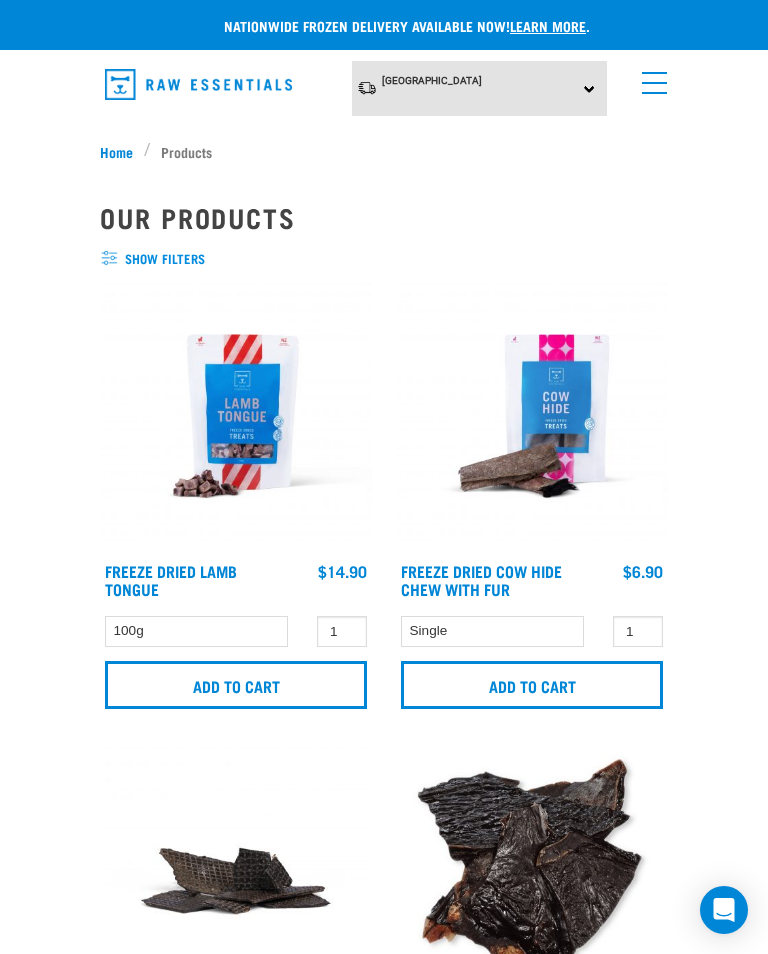 scroll, scrollTop: 0, scrollLeft: 0, axis: both 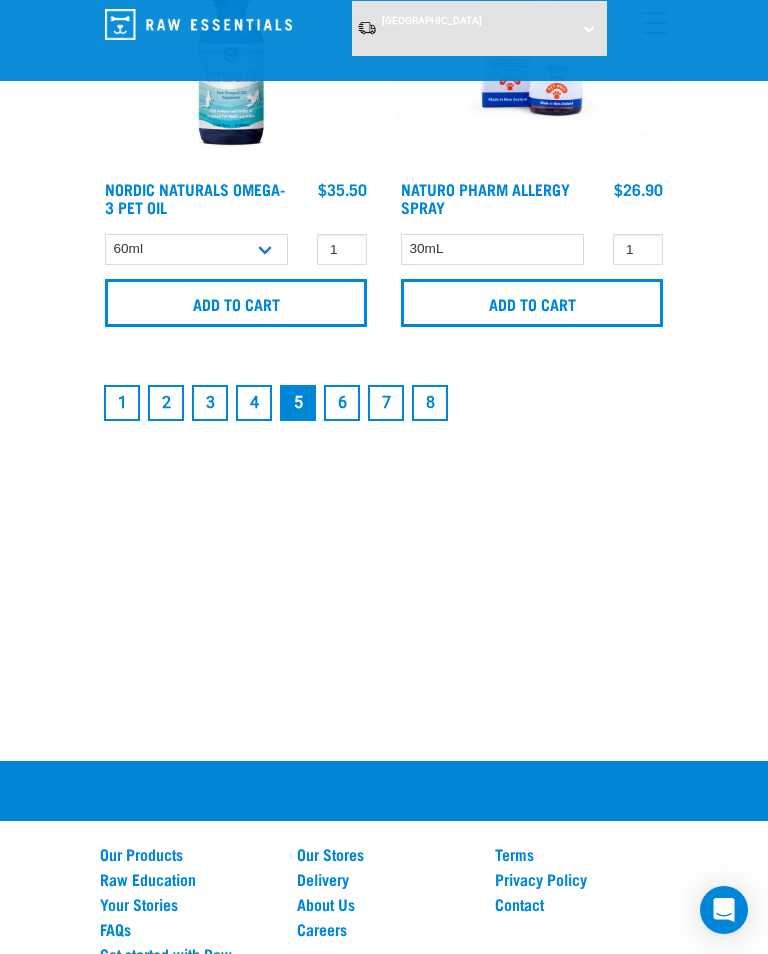 click on "6" at bounding box center [342, 403] 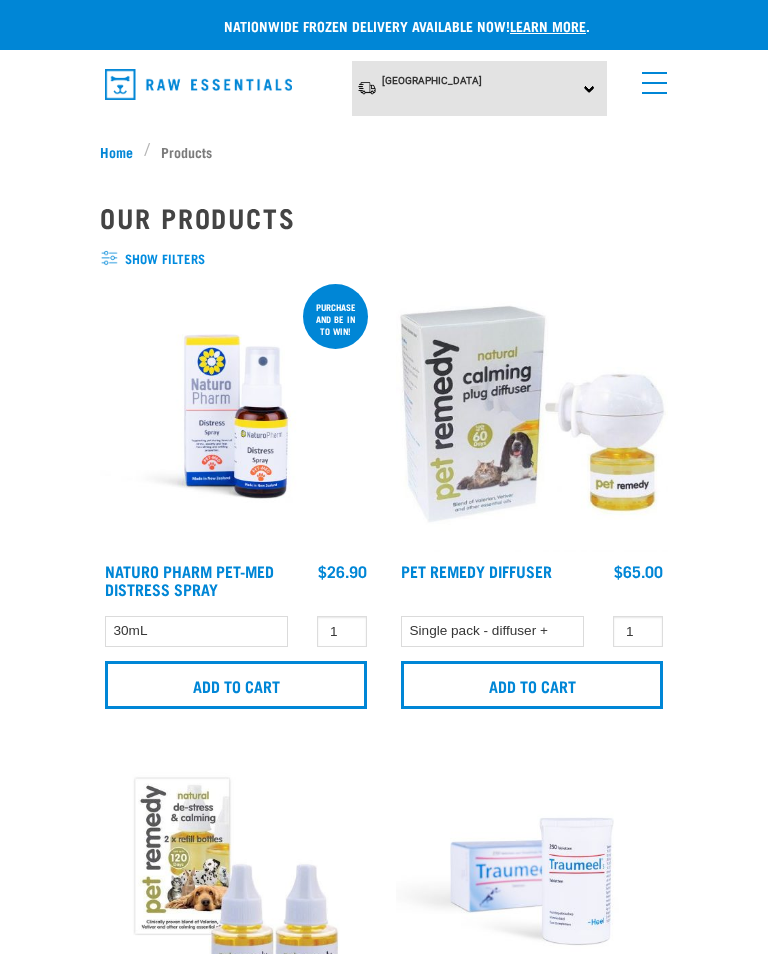 scroll, scrollTop: 0, scrollLeft: 0, axis: both 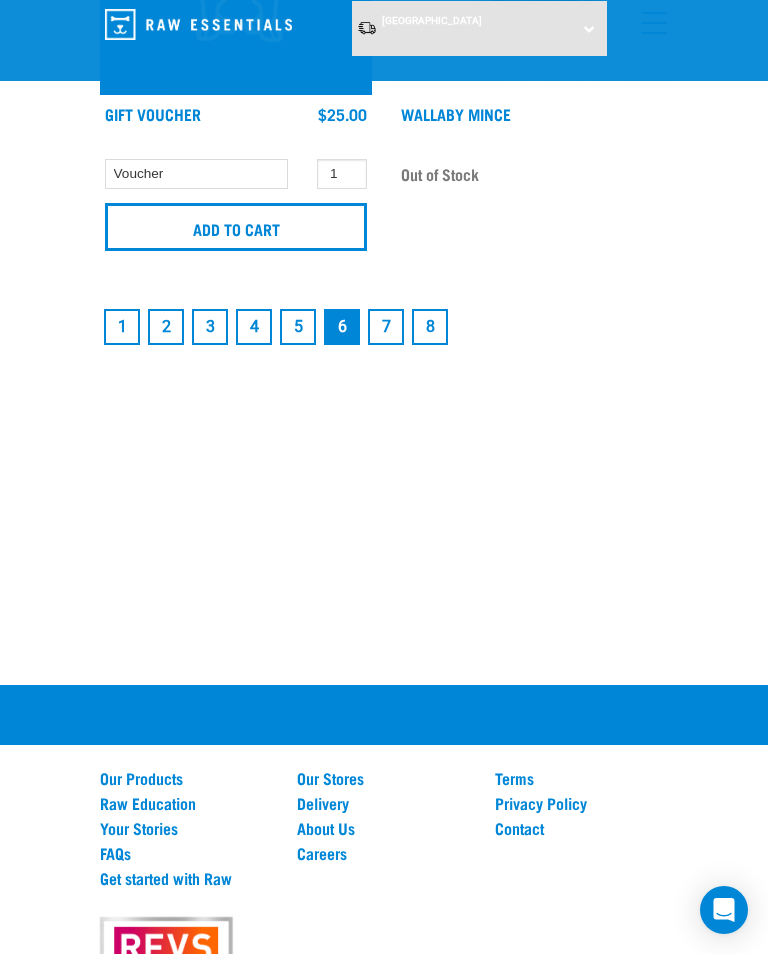 click on "7" at bounding box center (386, 327) 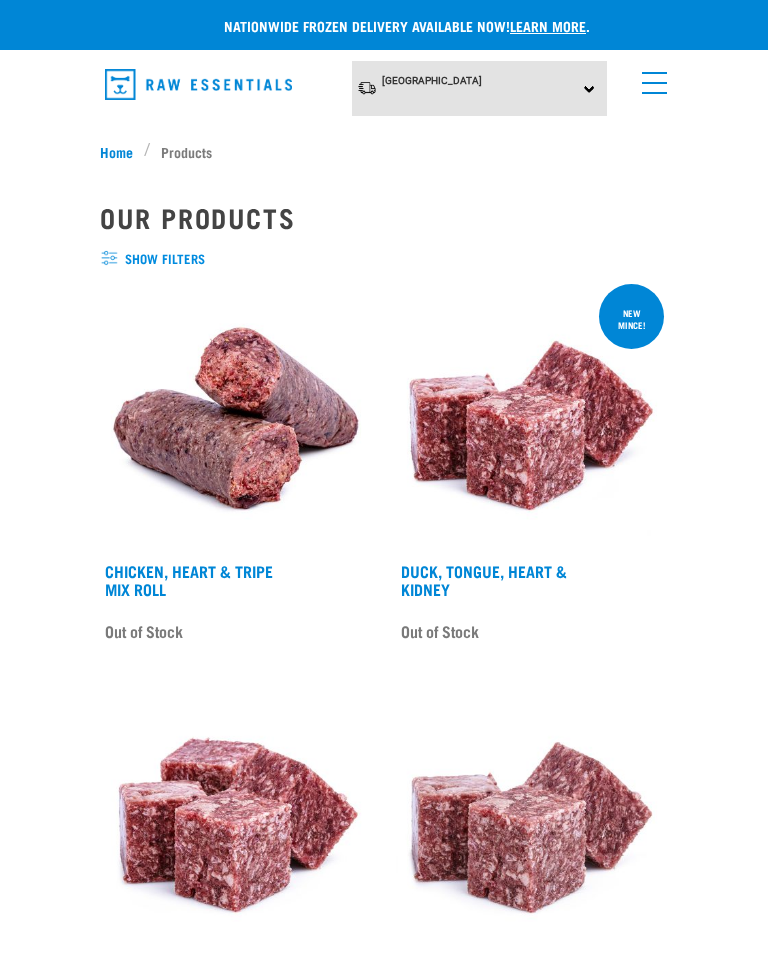 scroll, scrollTop: 0, scrollLeft: 0, axis: both 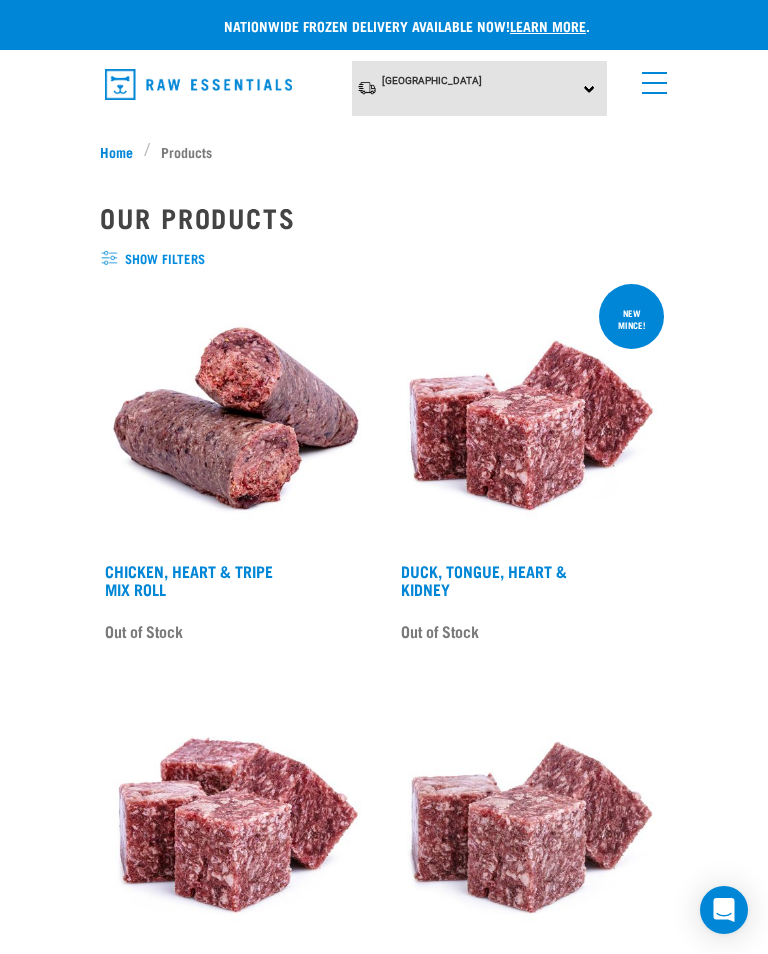 click on "South Island
North Island
South Island" at bounding box center (480, 88) 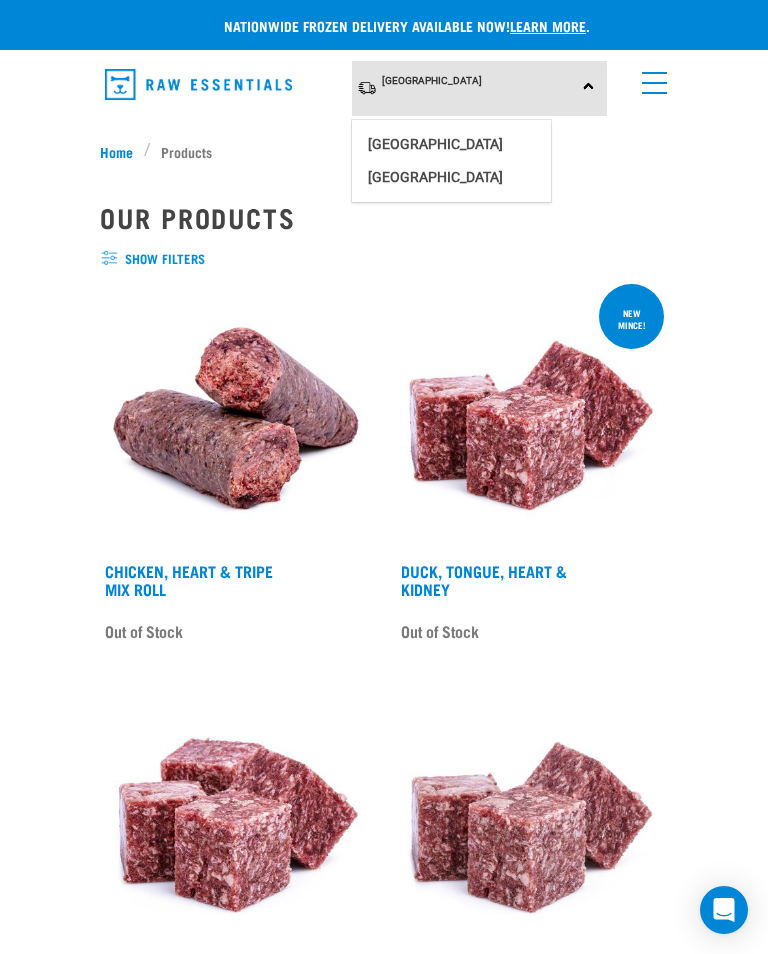 click on "[GEOGRAPHIC_DATA]" at bounding box center (451, 177) 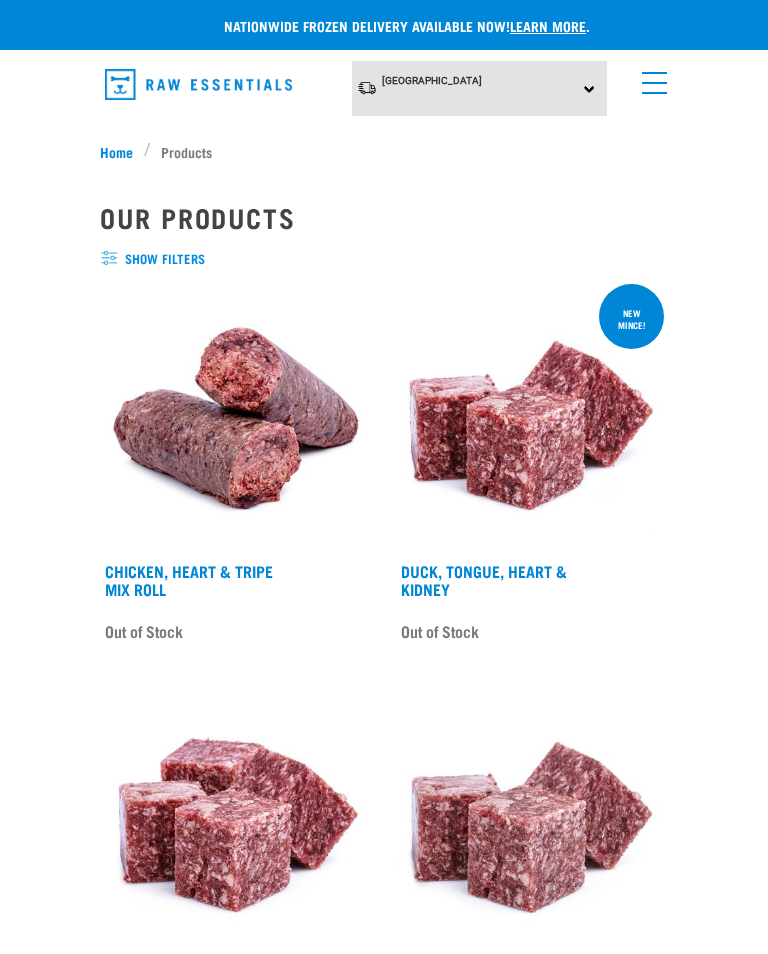 scroll, scrollTop: 445, scrollLeft: 0, axis: vertical 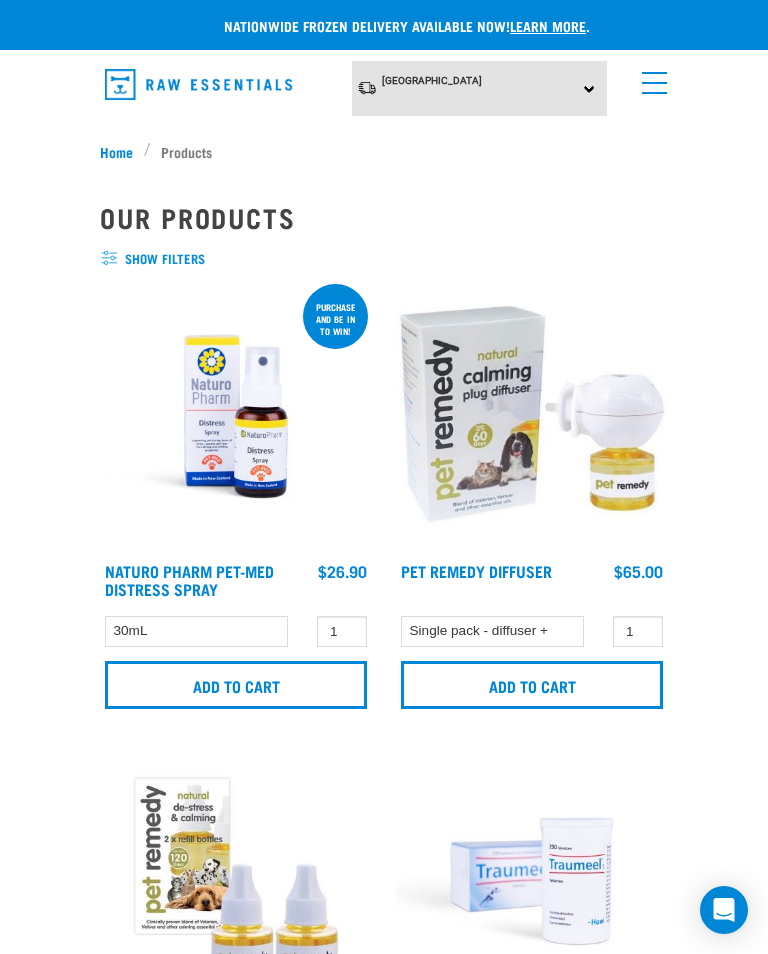 click on "Learn more" at bounding box center (548, 25) 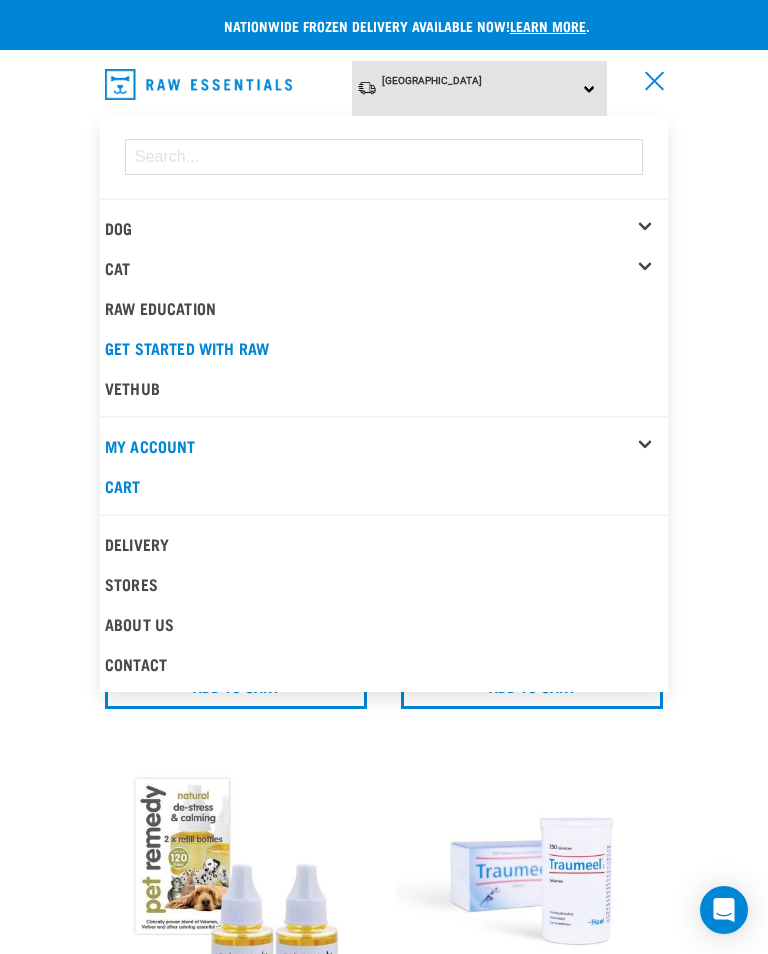 click on "Dog" at bounding box center (118, 227) 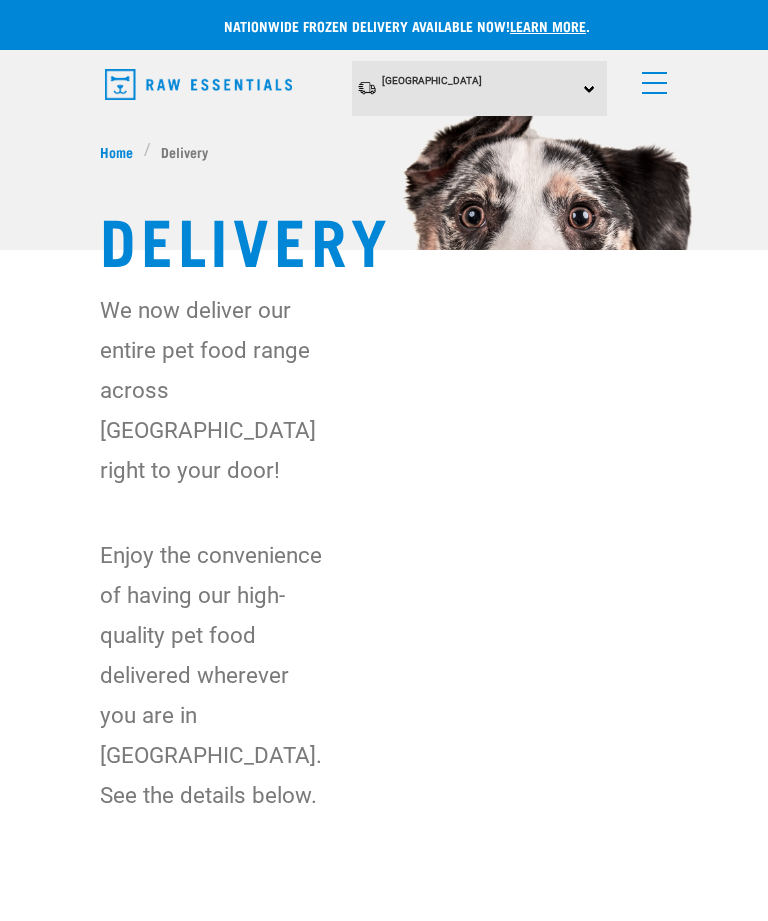 scroll, scrollTop: 0, scrollLeft: 0, axis: both 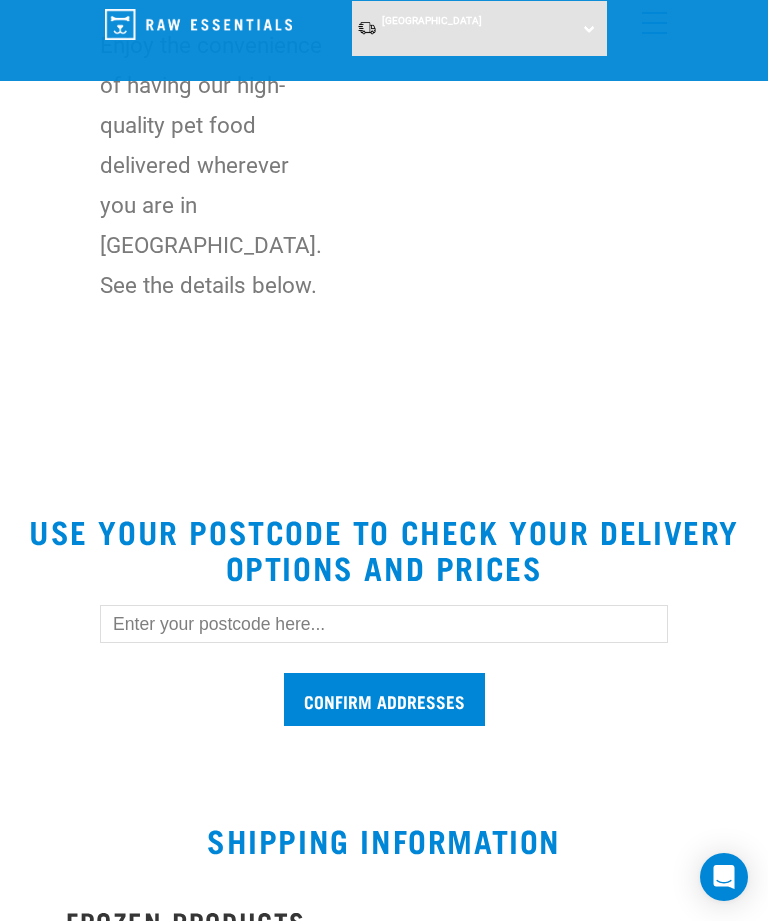 click at bounding box center (384, 624) 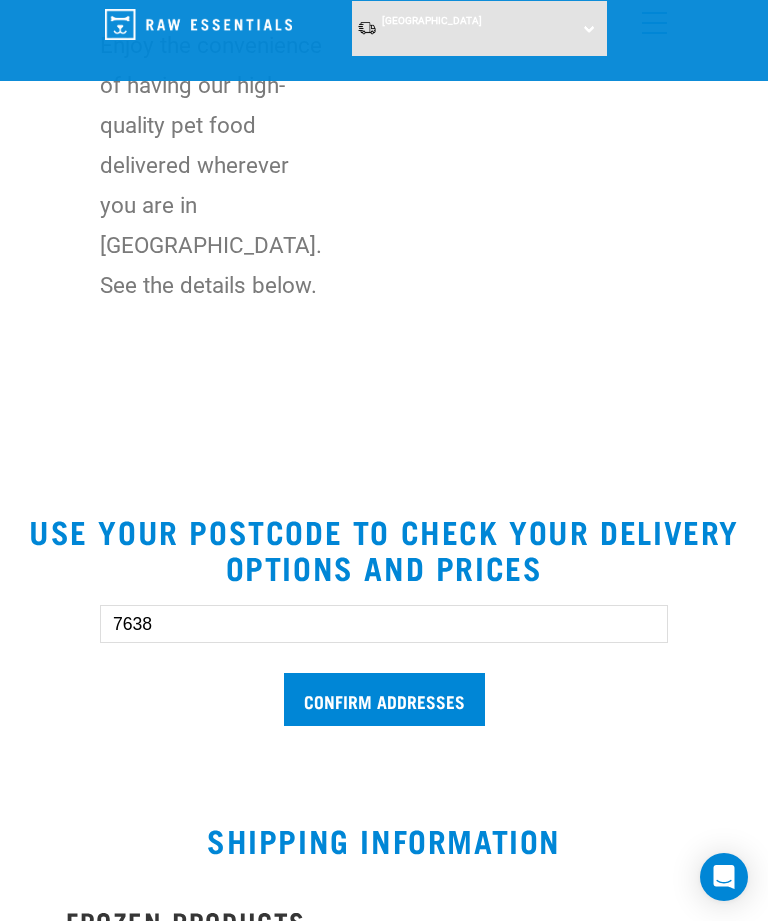 type on "7638" 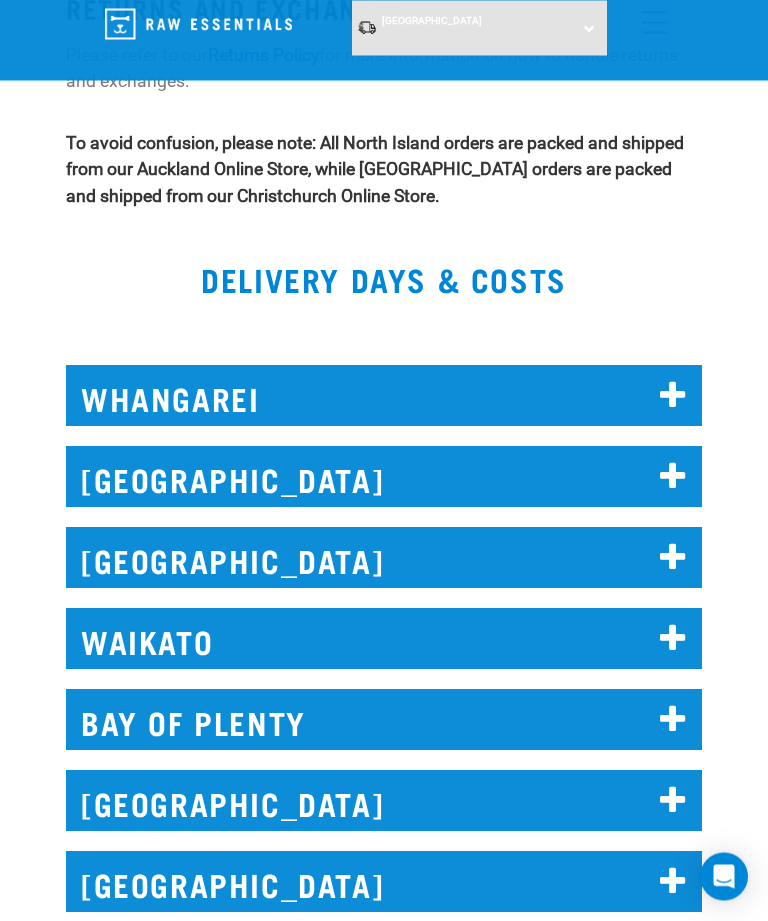 scroll, scrollTop: 4687, scrollLeft: 0, axis: vertical 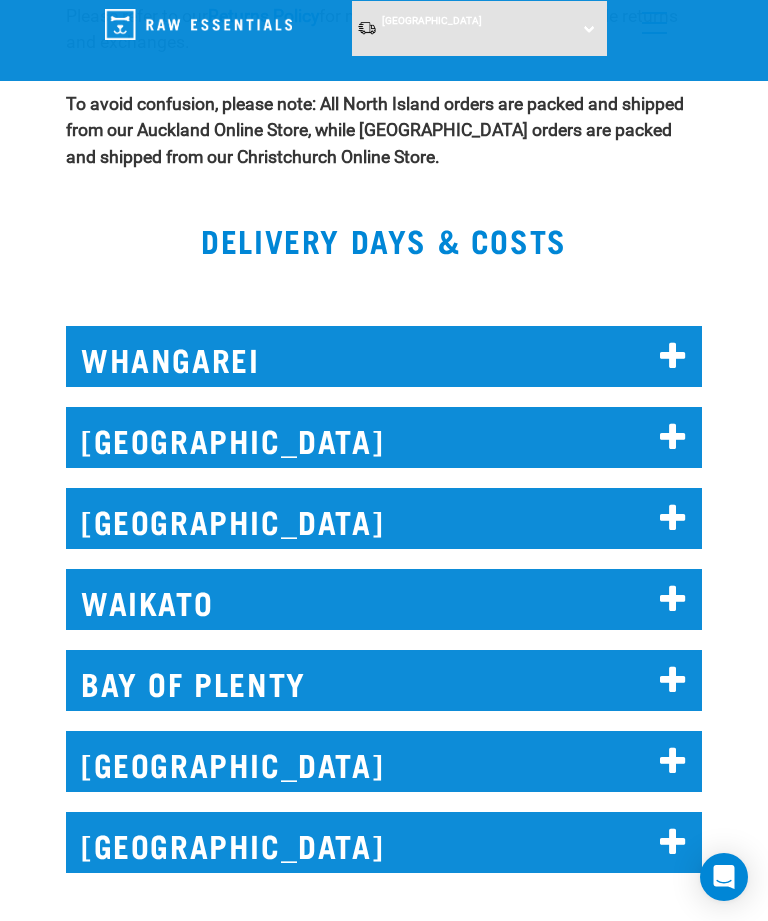 click at bounding box center (673, 843) 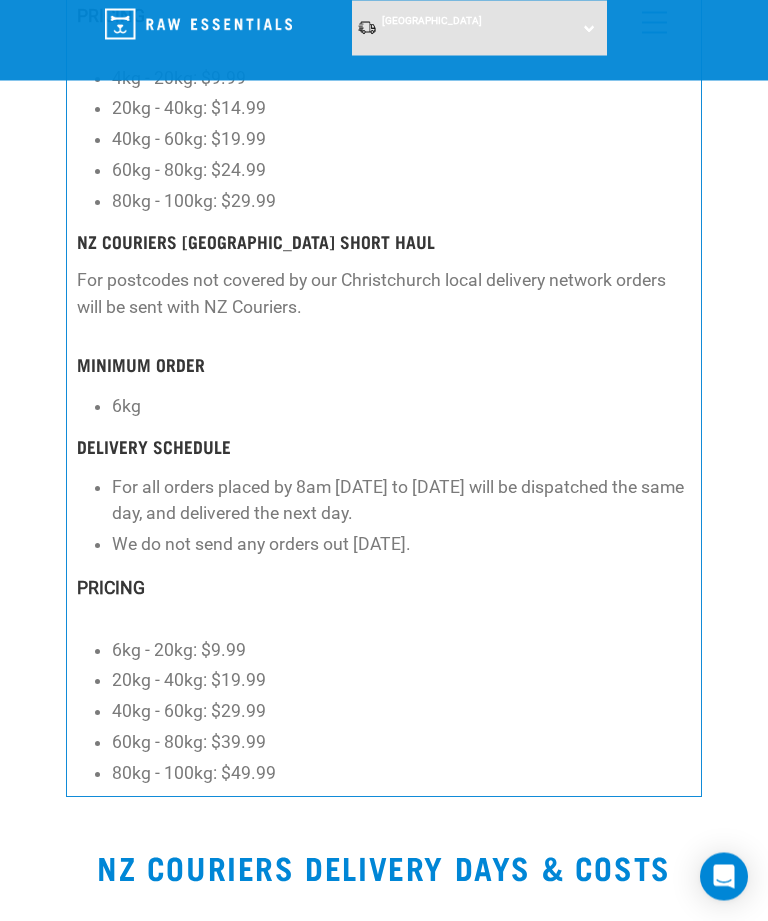 scroll, scrollTop: 6592, scrollLeft: 0, axis: vertical 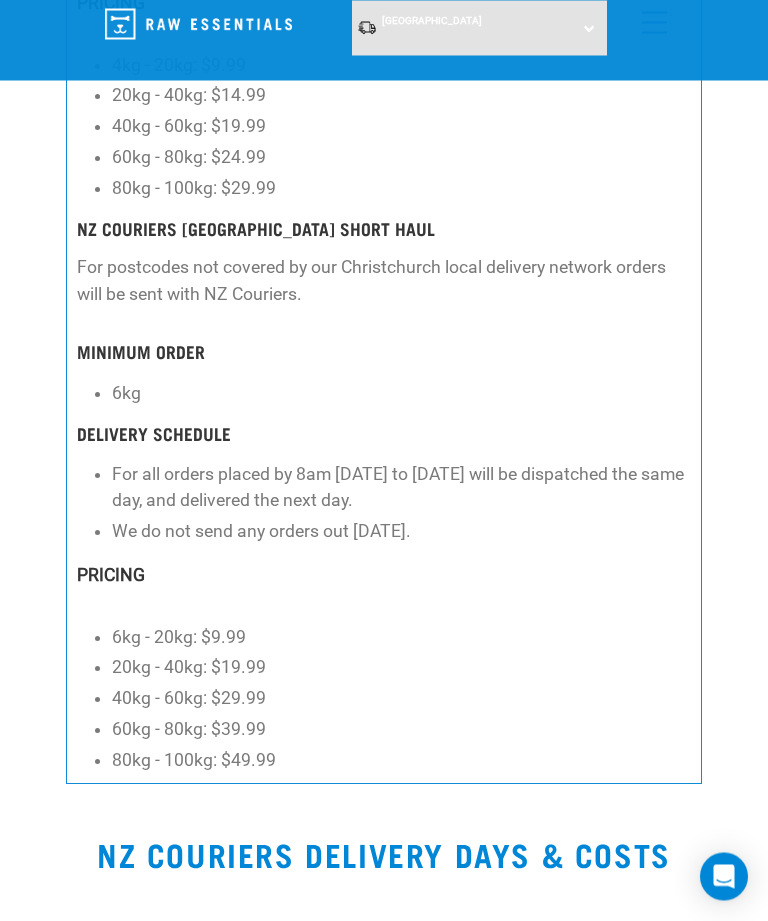 click at bounding box center [673, 1053] 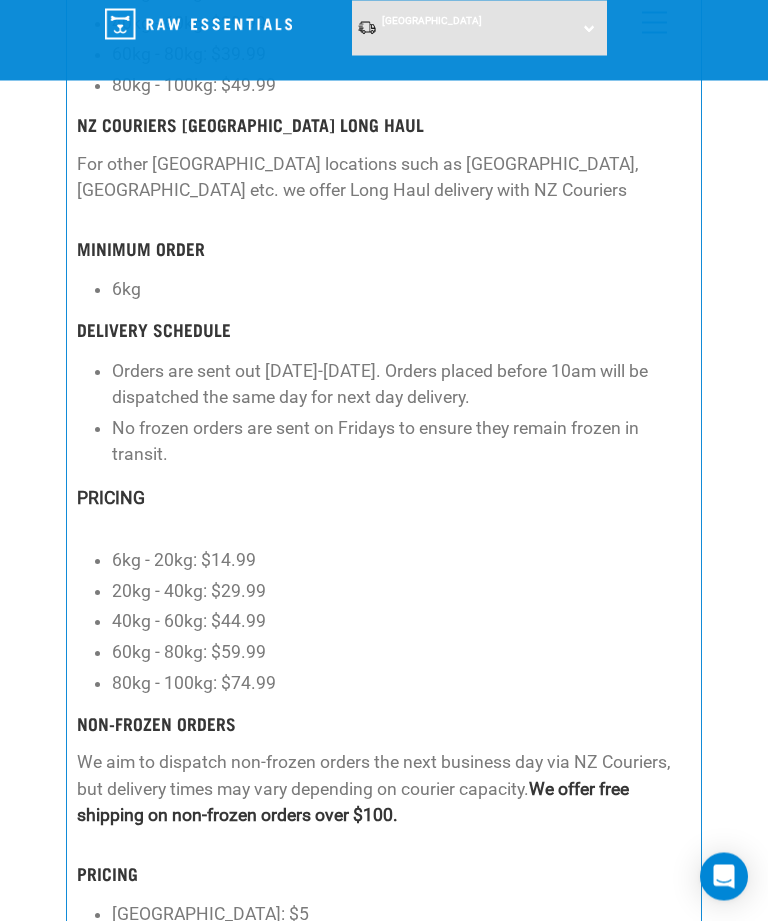 scroll, scrollTop: 8238, scrollLeft: 0, axis: vertical 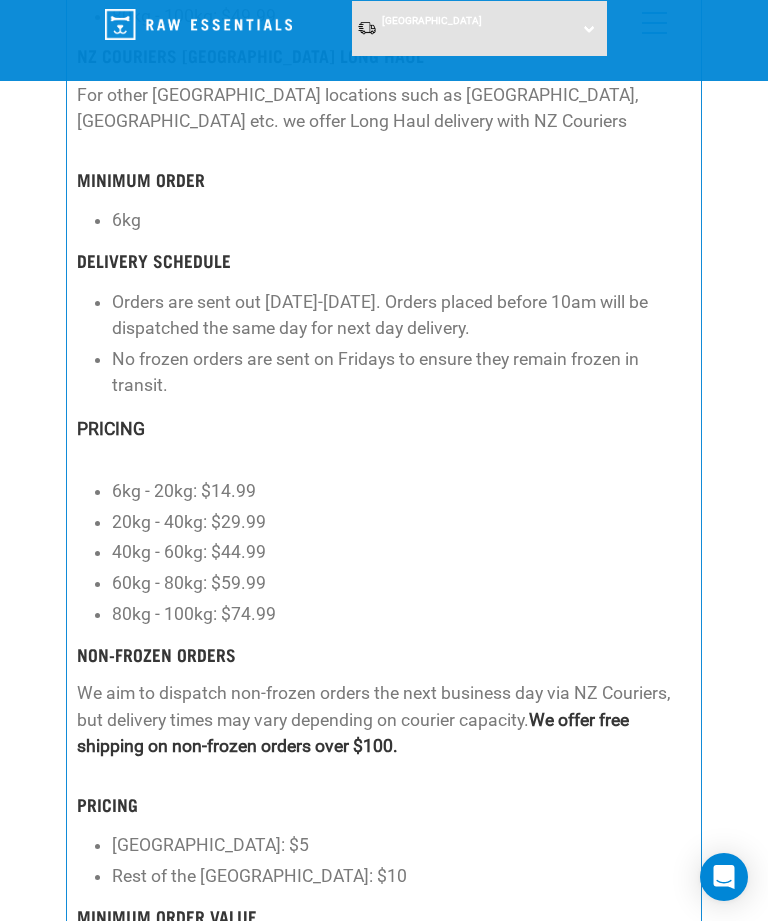 click at bounding box center (673, 1063) 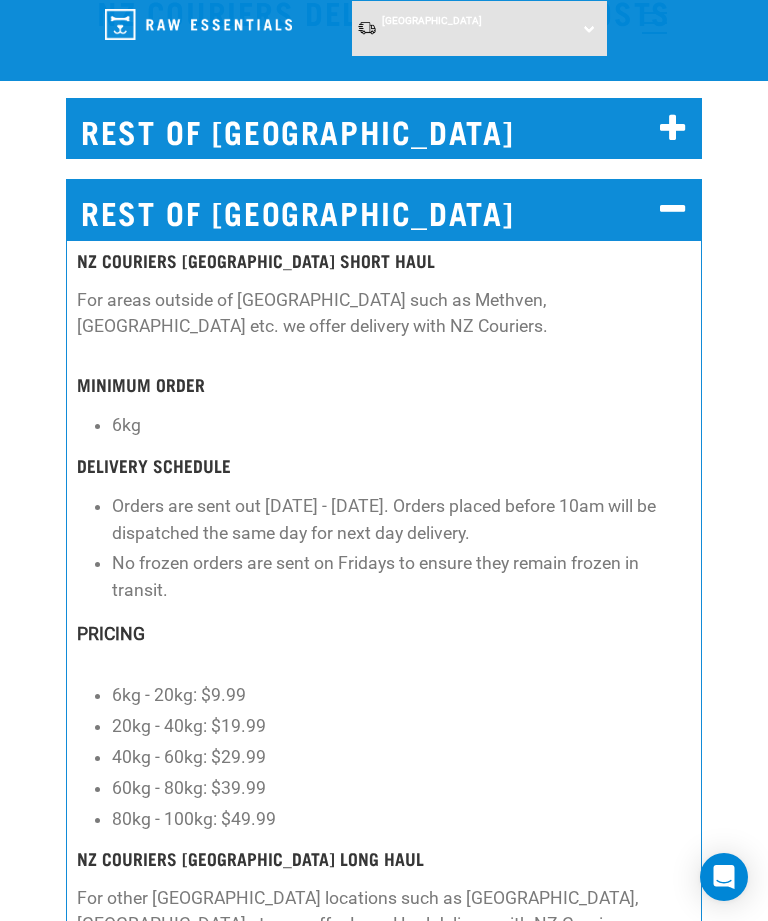 scroll, scrollTop: 7434, scrollLeft: 0, axis: vertical 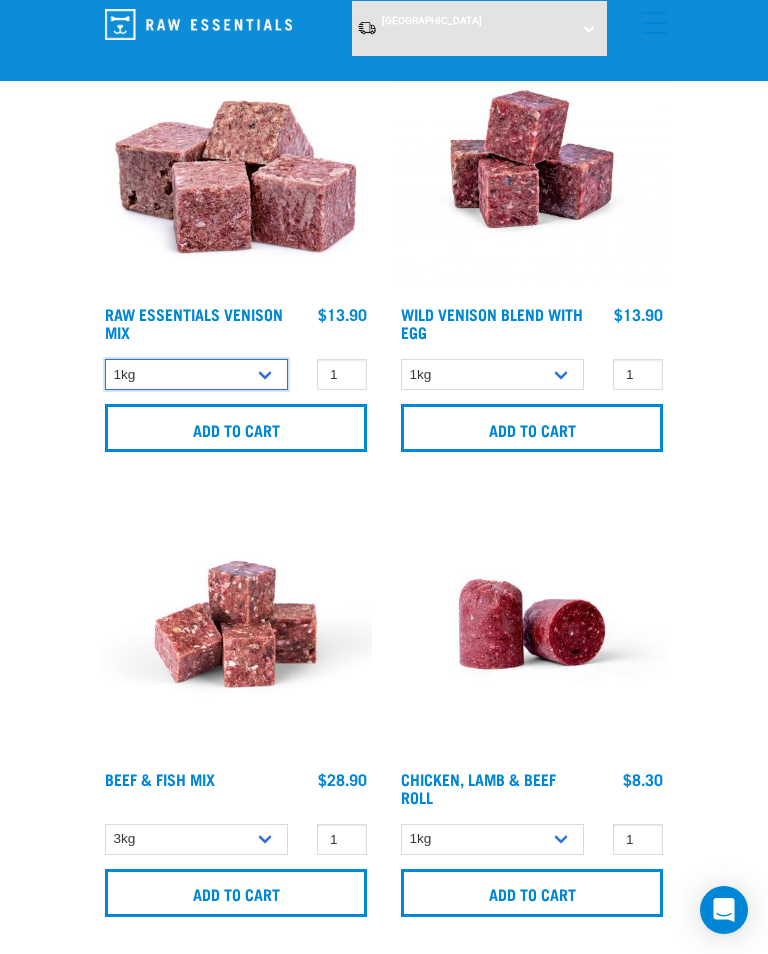 click on "1kg
3kg
Bulk (20kg)" at bounding box center (196, 374) 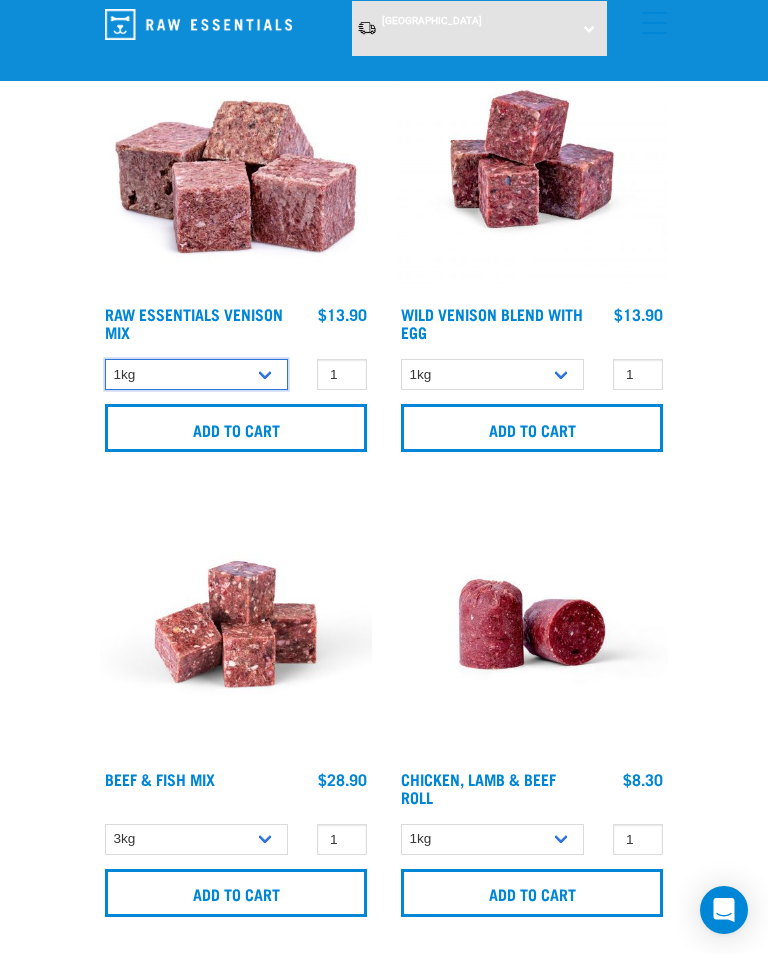select on "732" 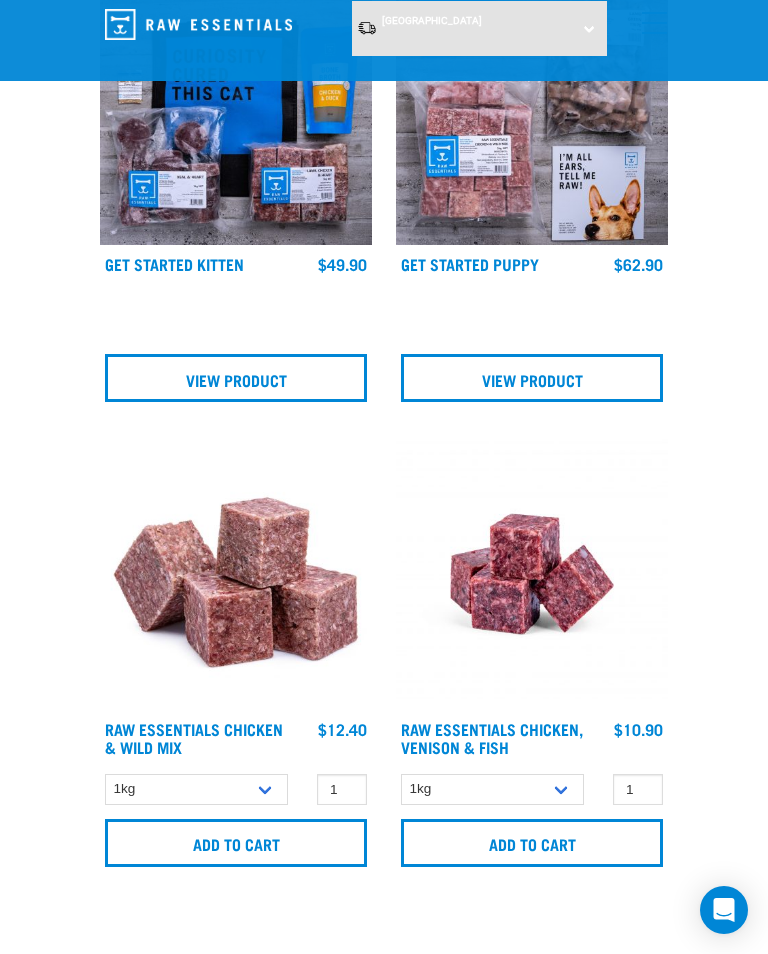 scroll, scrollTop: 3012, scrollLeft: 0, axis: vertical 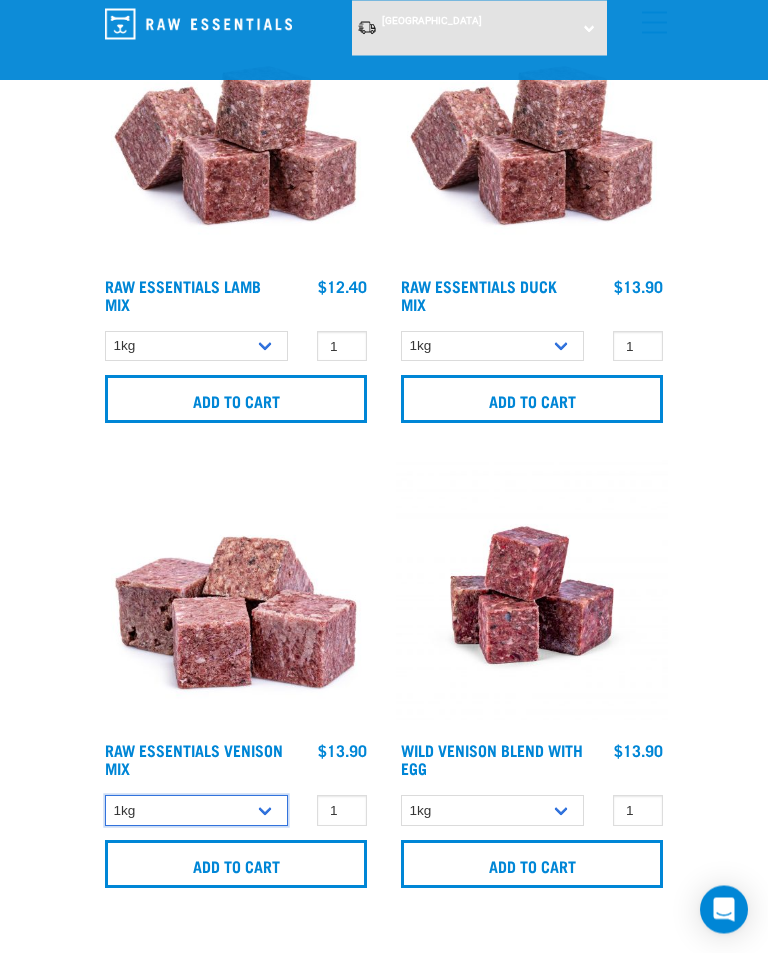 click on "1kg
3kg
Bulk (20kg)" at bounding box center (196, 811) 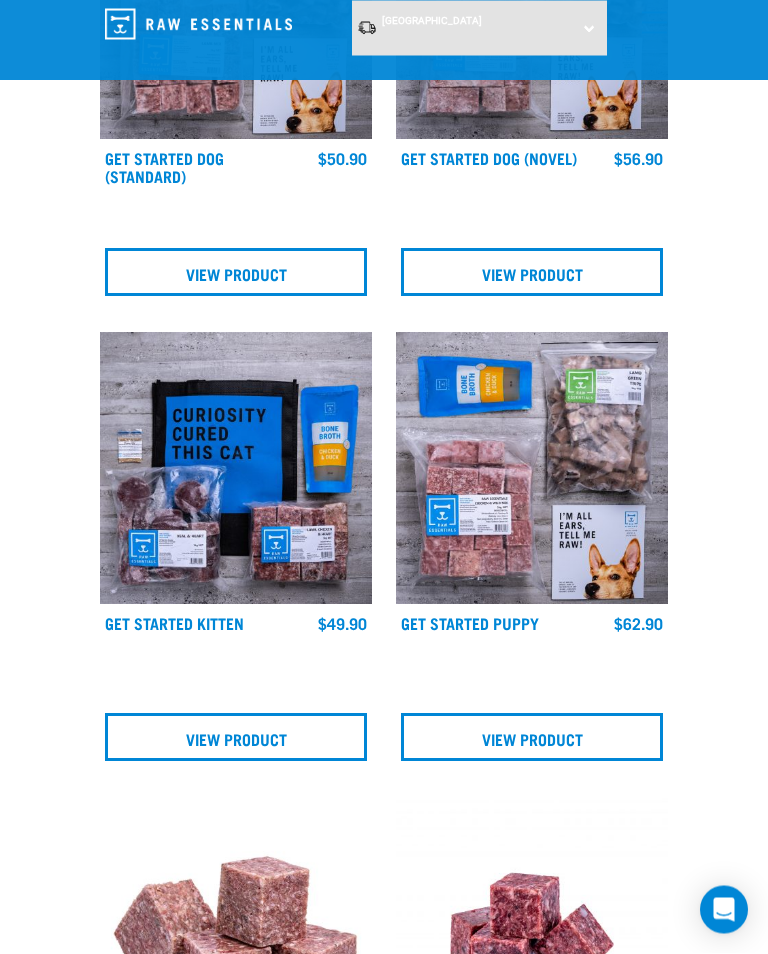 scroll, scrollTop: 2649, scrollLeft: 0, axis: vertical 